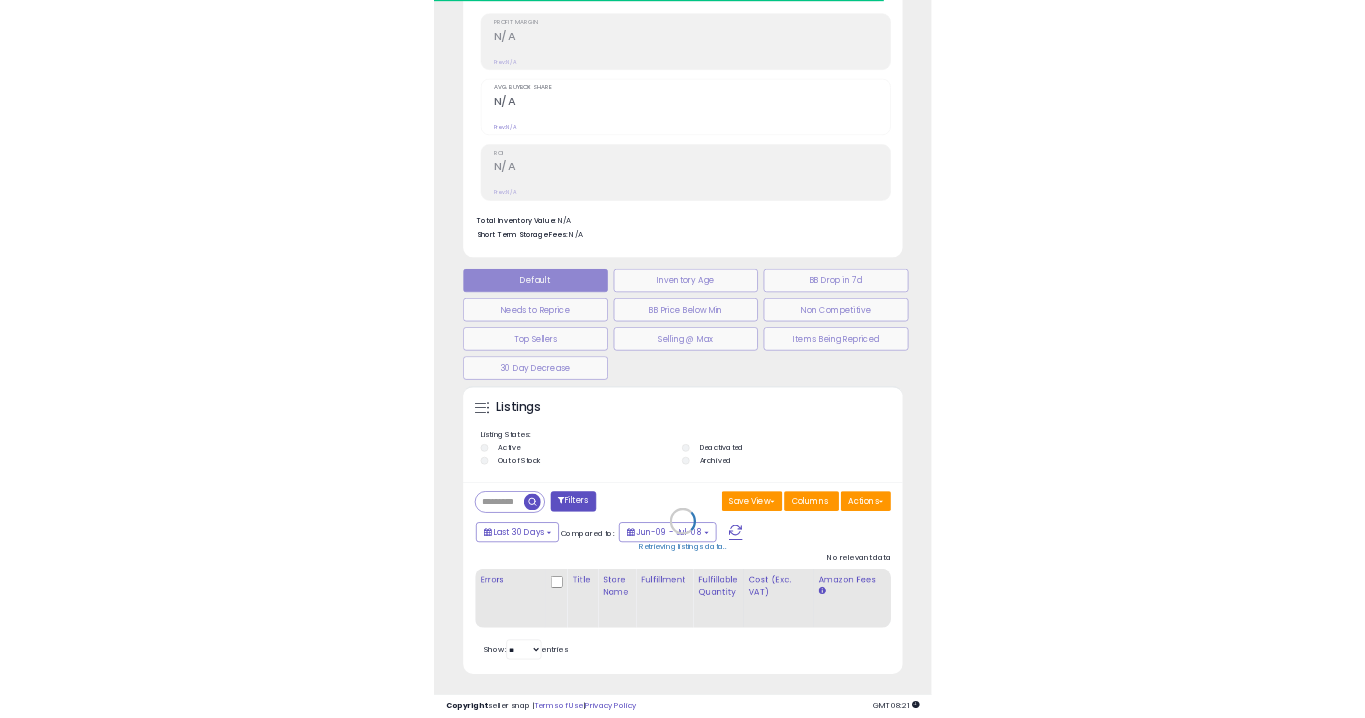 scroll, scrollTop: 240, scrollLeft: 0, axis: vertical 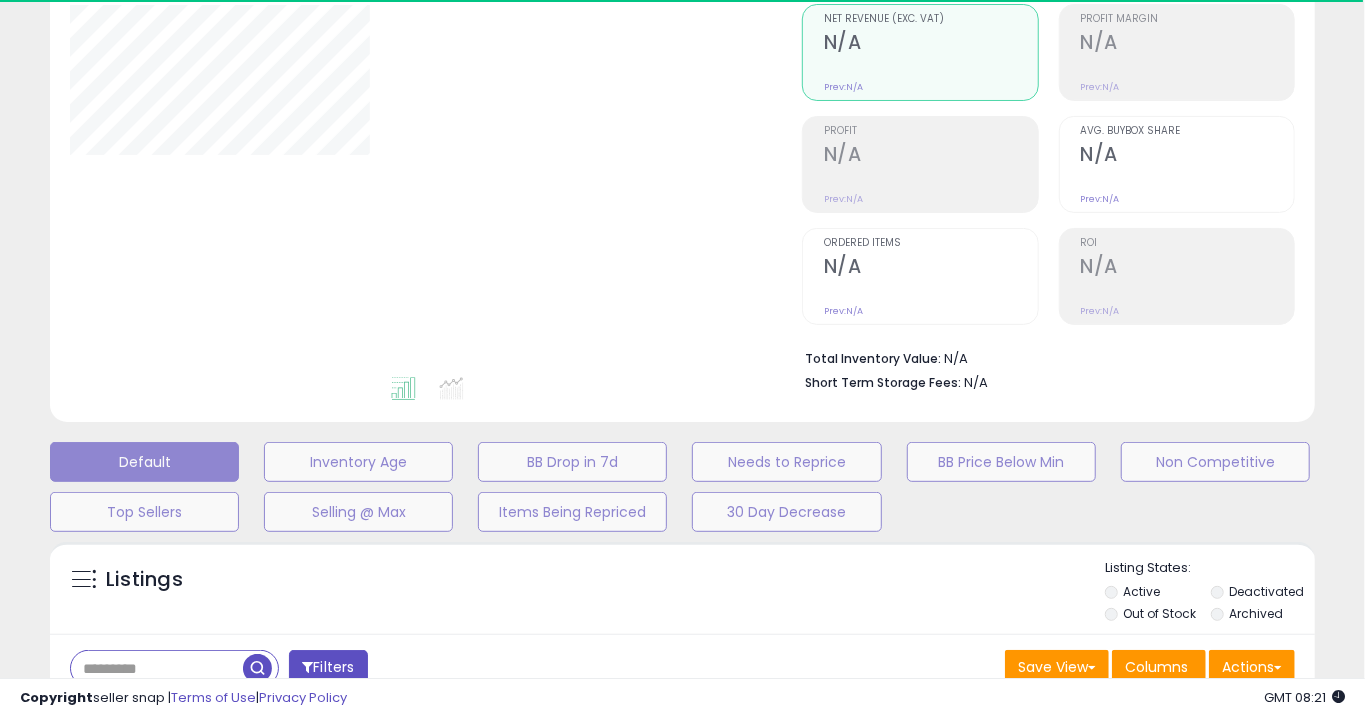 select on "**" 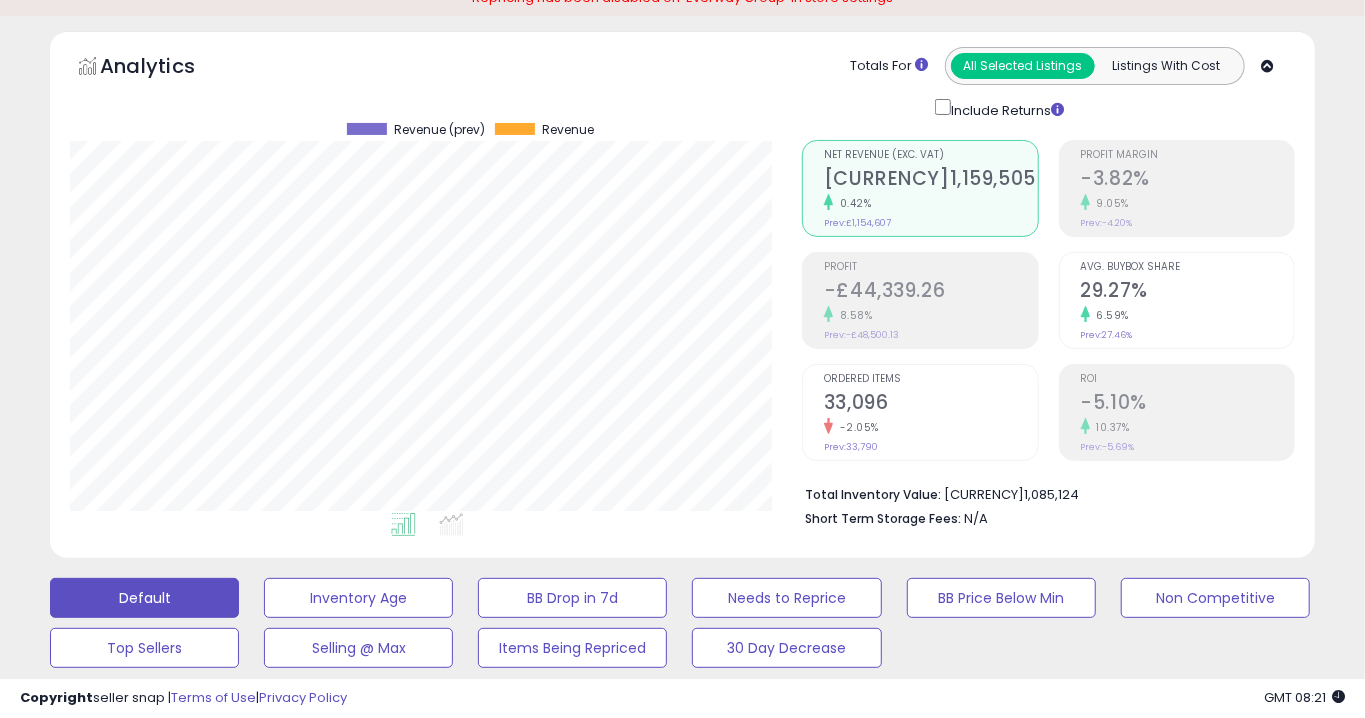 scroll, scrollTop: 33, scrollLeft: 0, axis: vertical 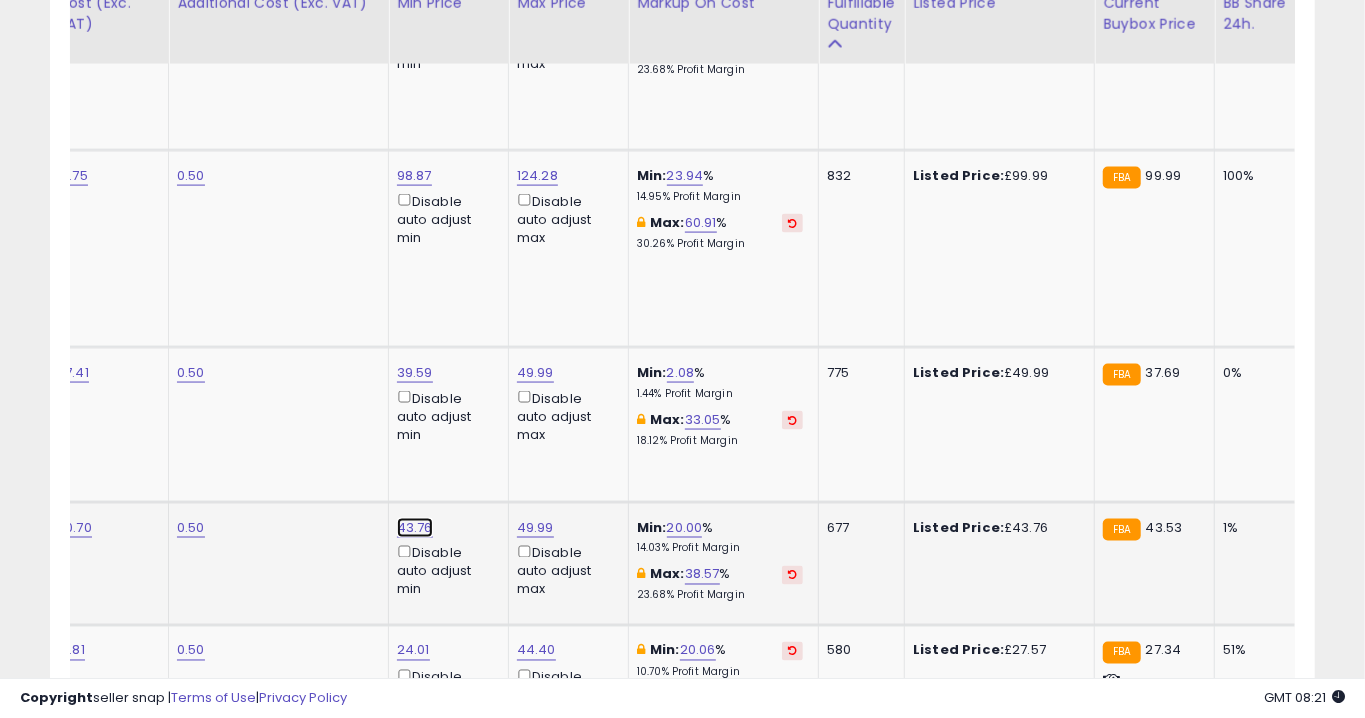 click on "43.76" at bounding box center (414, -387) 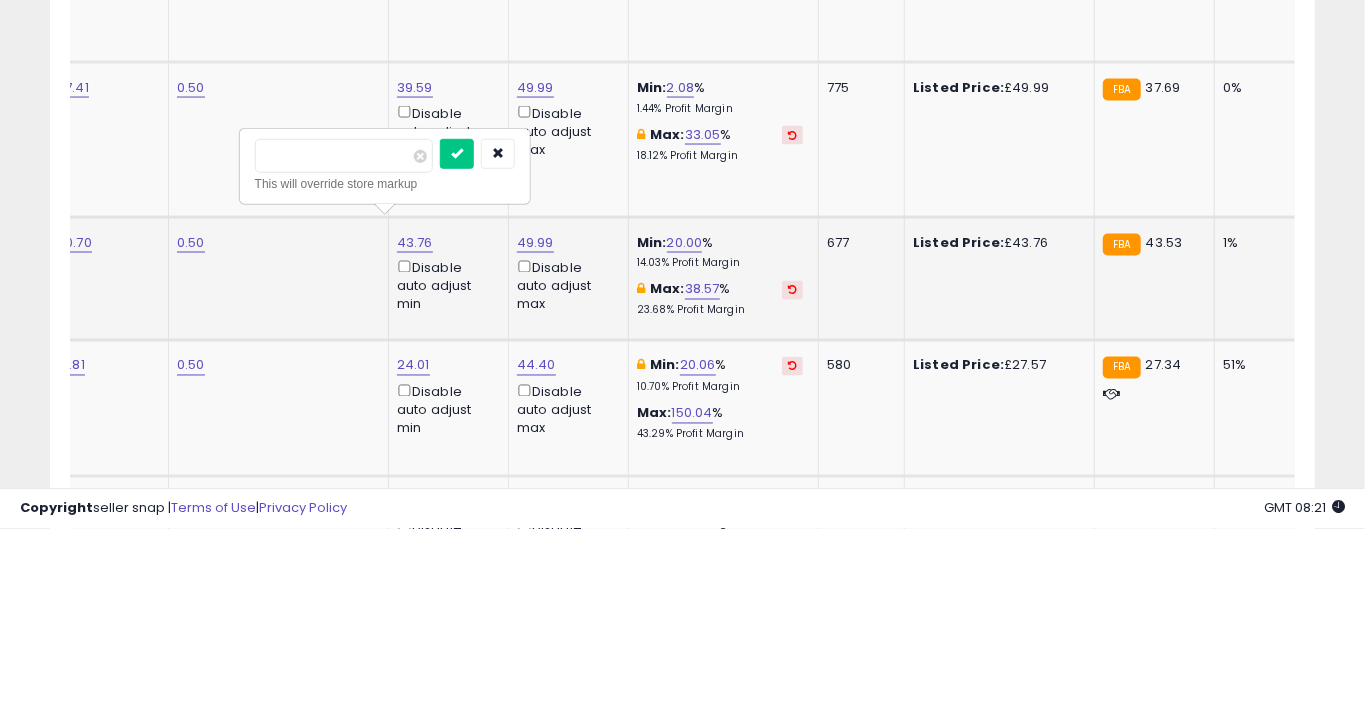 click on "677" 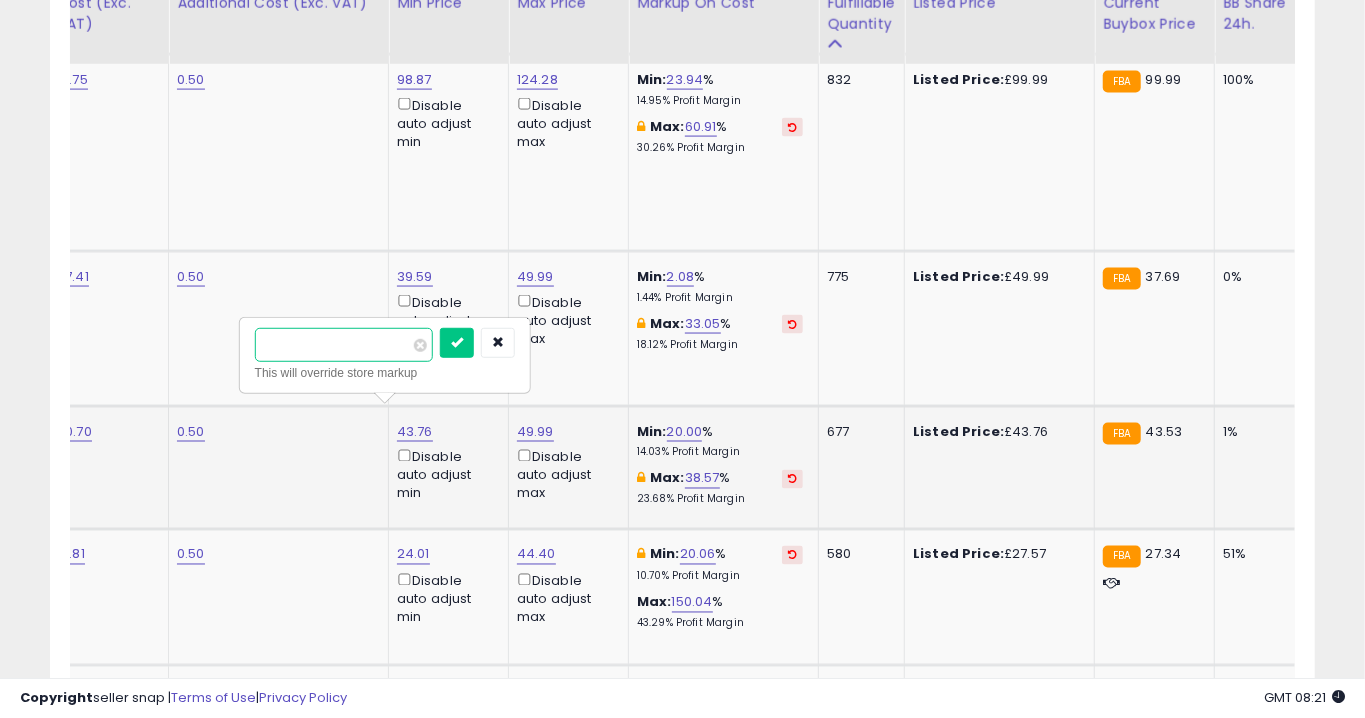 click on "*****" at bounding box center [344, 345] 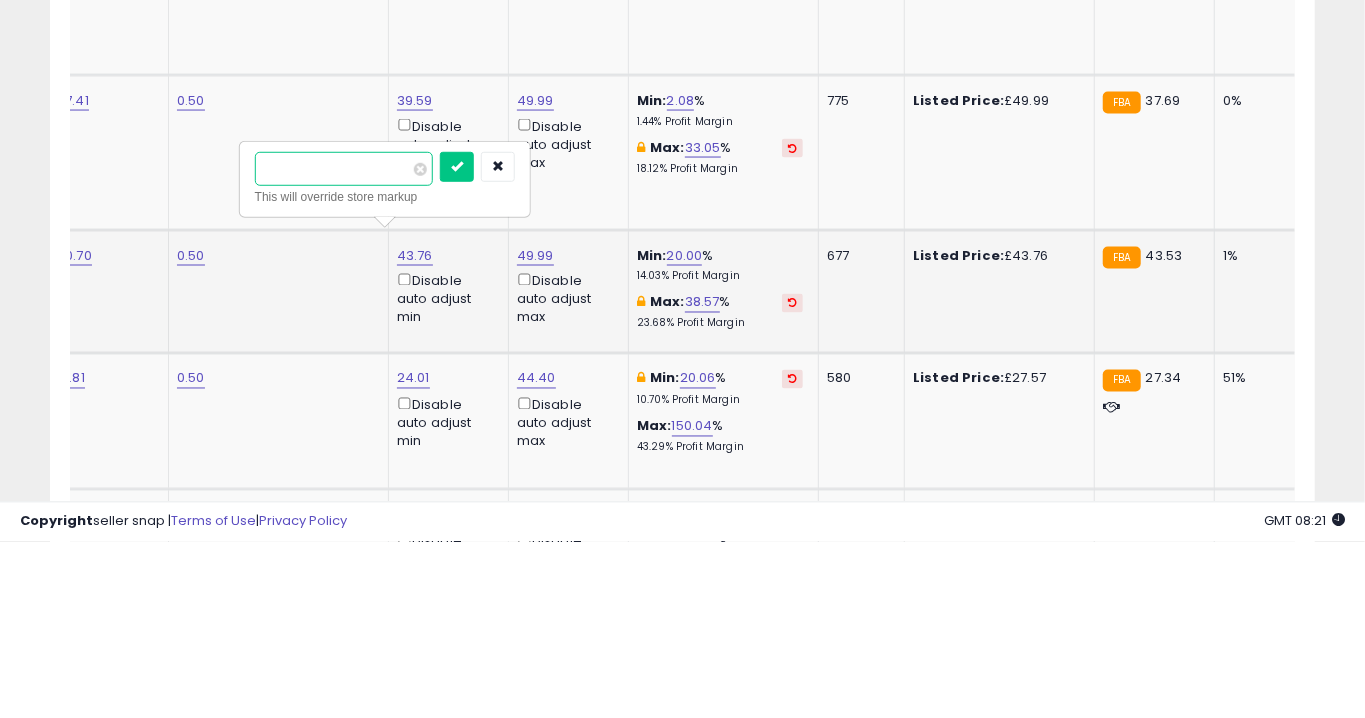 type on "****" 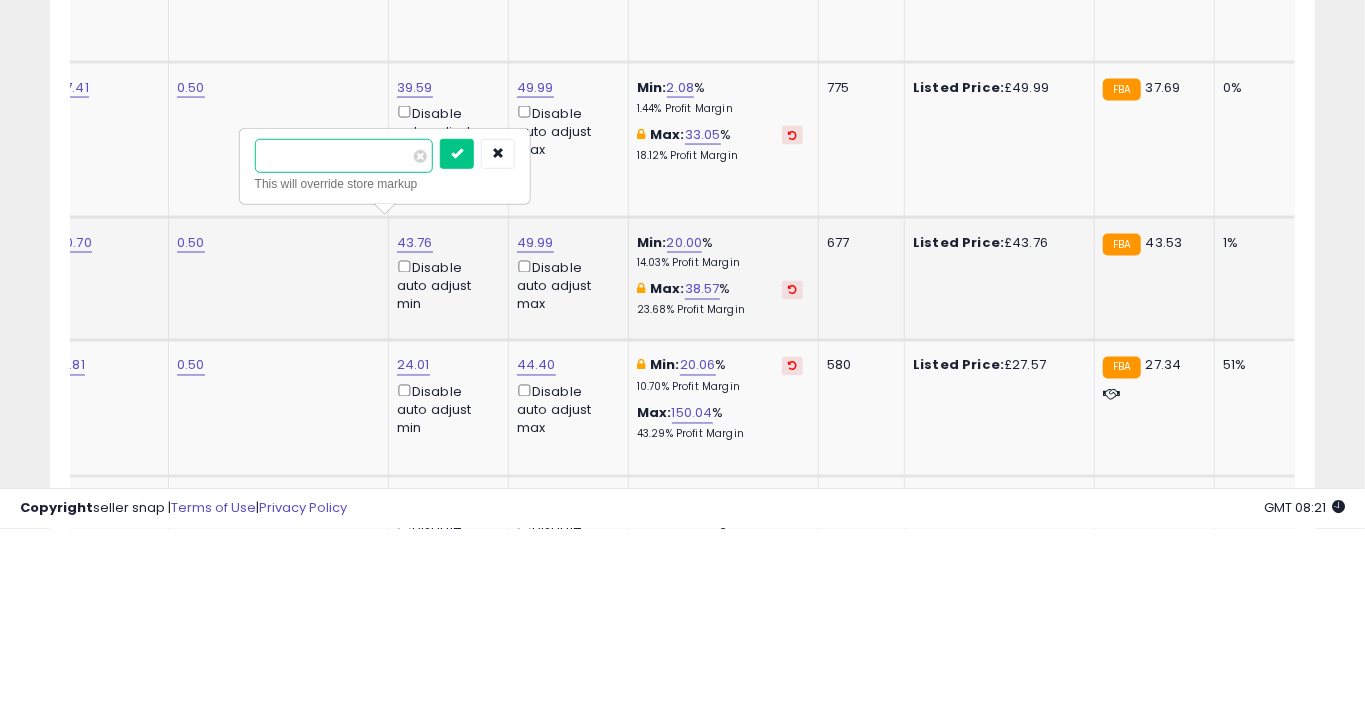 click at bounding box center (457, 343) 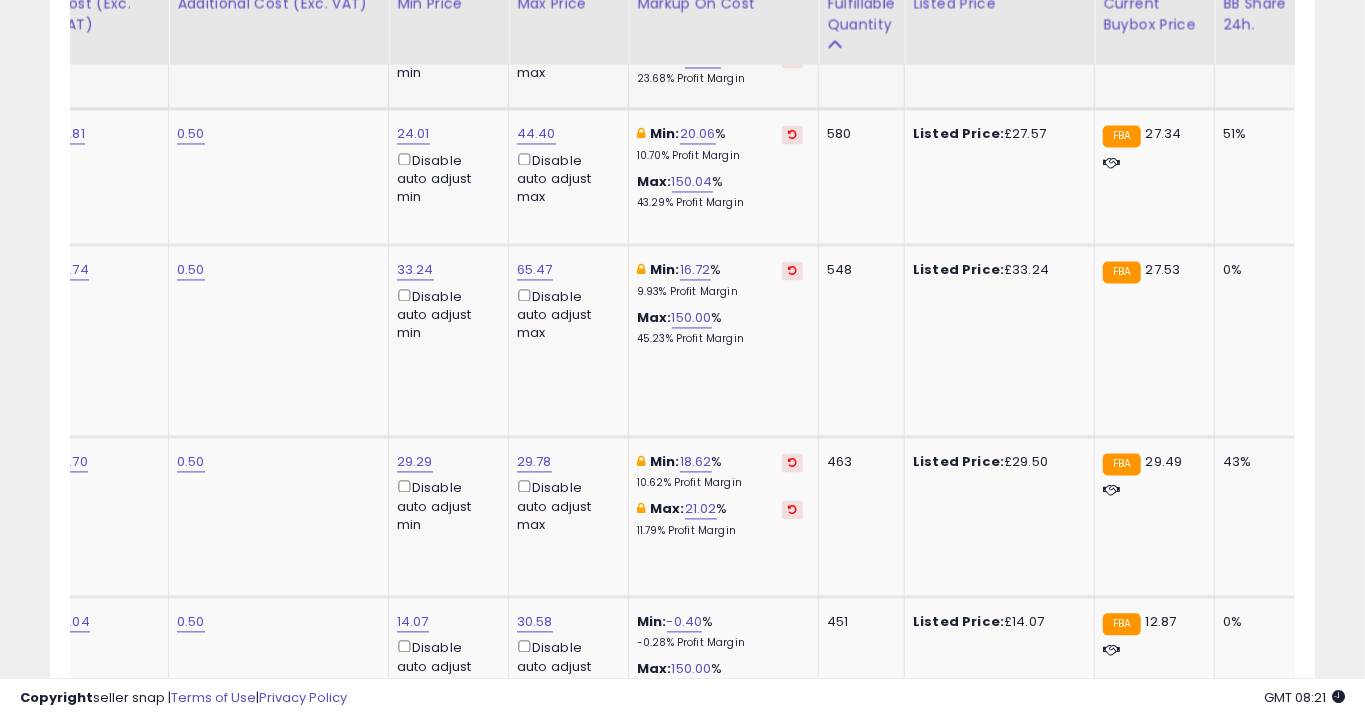 scroll, scrollTop: 2032, scrollLeft: 0, axis: vertical 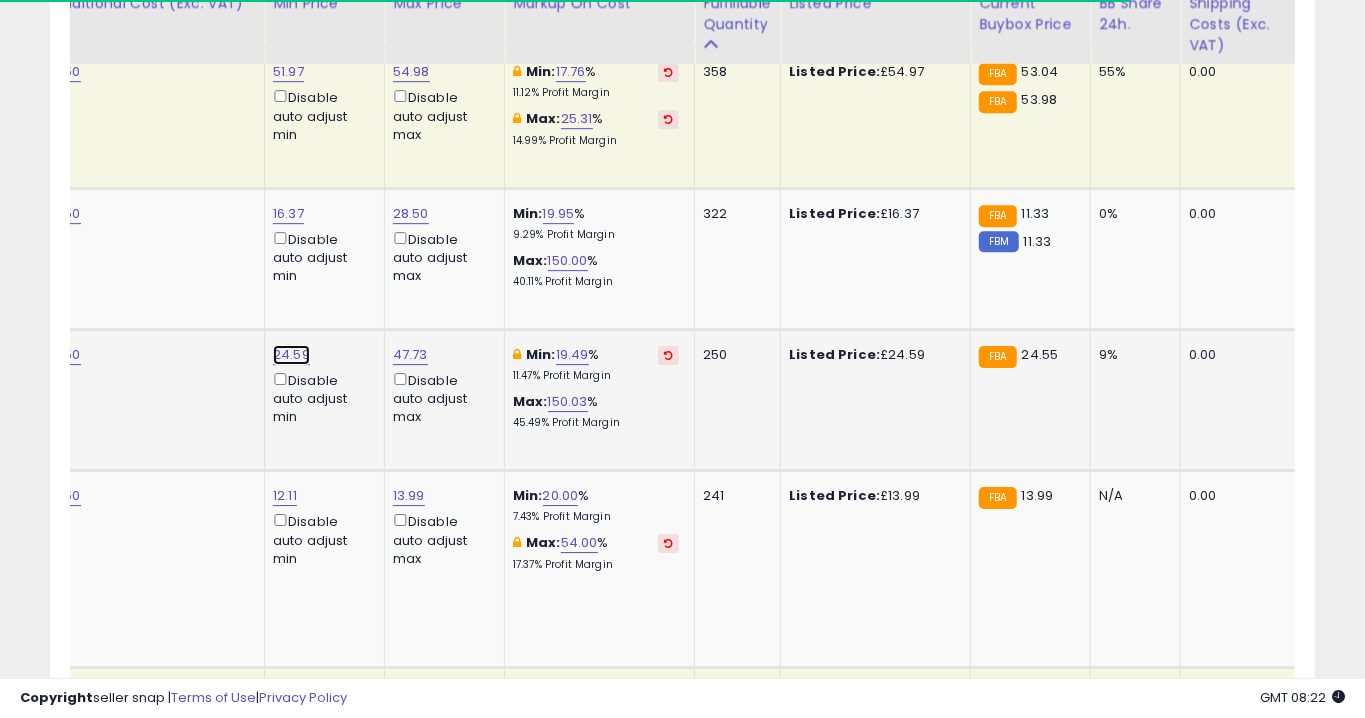 click on "24.59" at bounding box center (290, -2177) 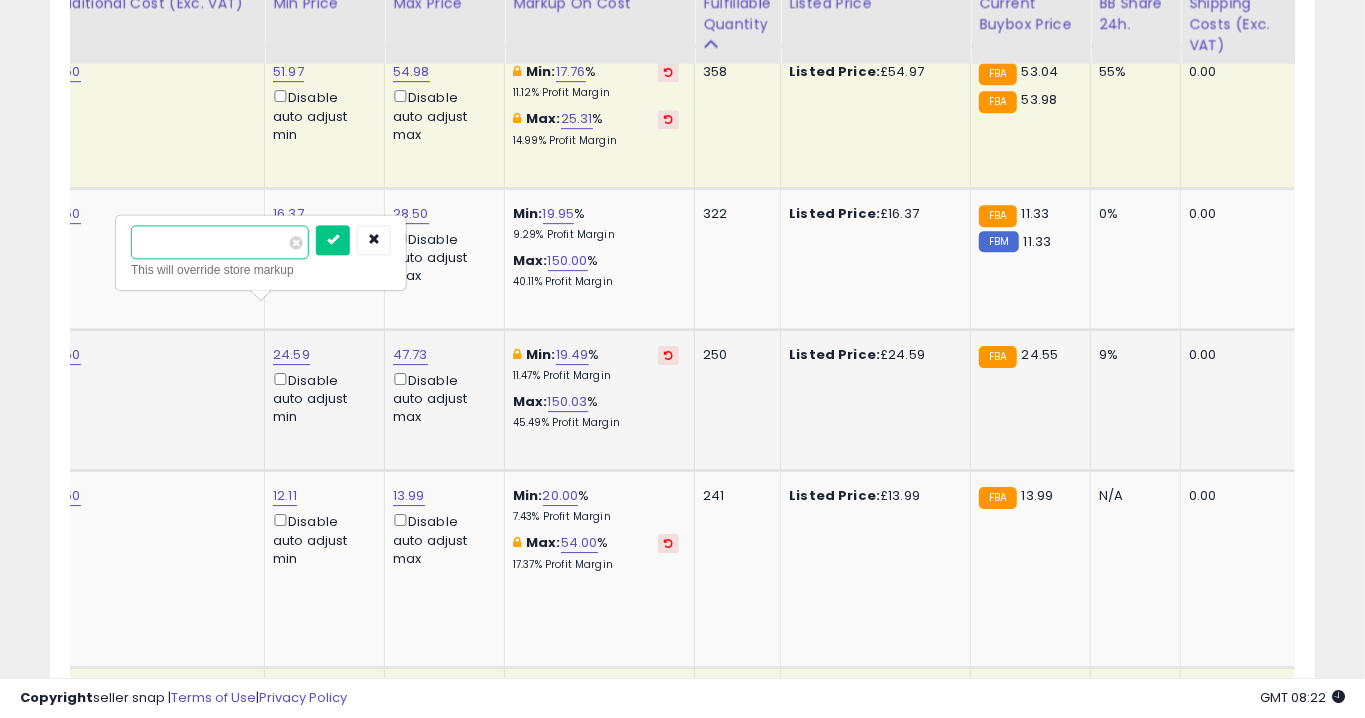 type on "*****" 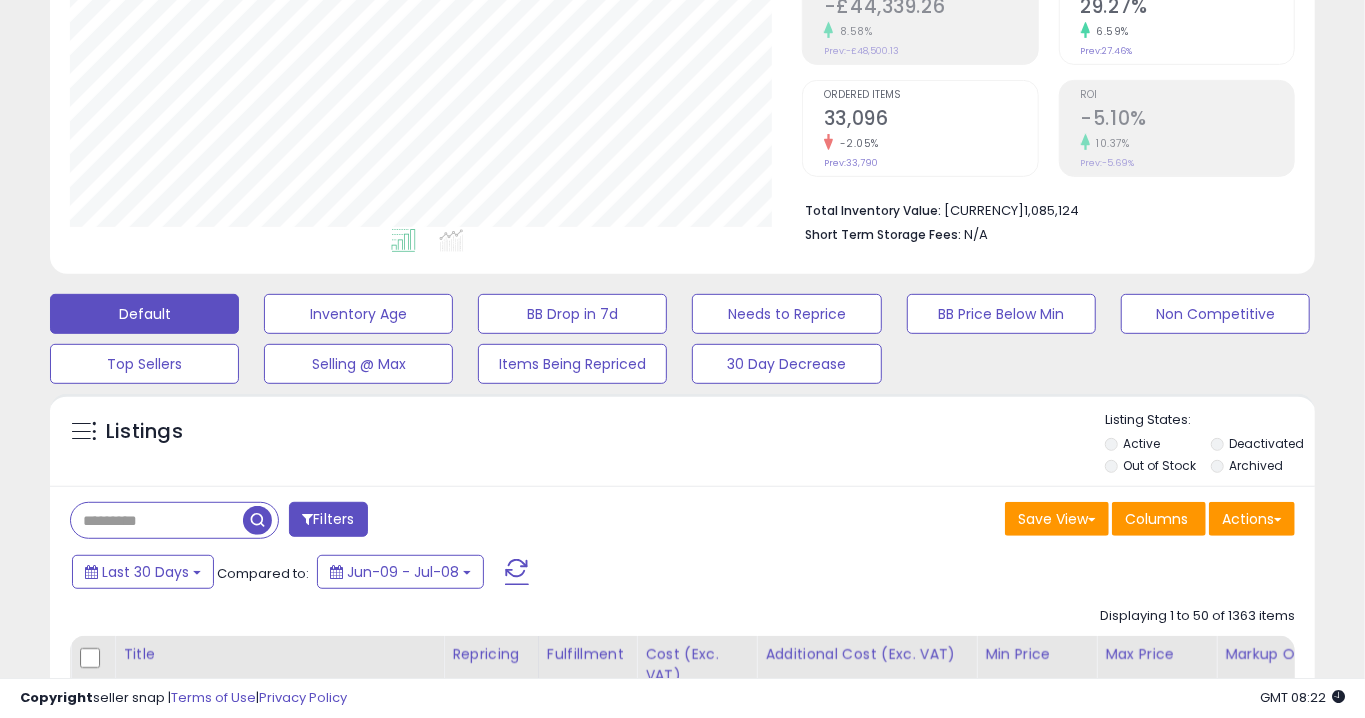 click on "Deactivated" at bounding box center [1266, 443] 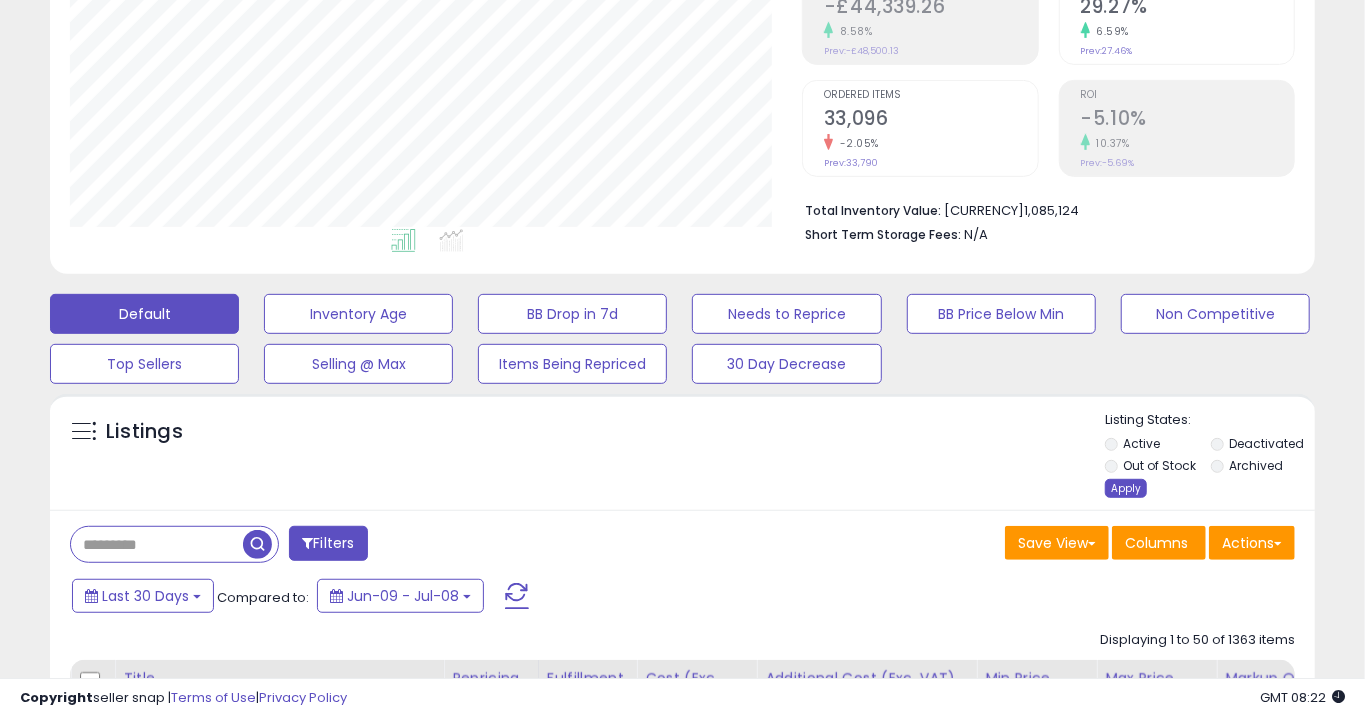 click on "Apply" at bounding box center (1126, 488) 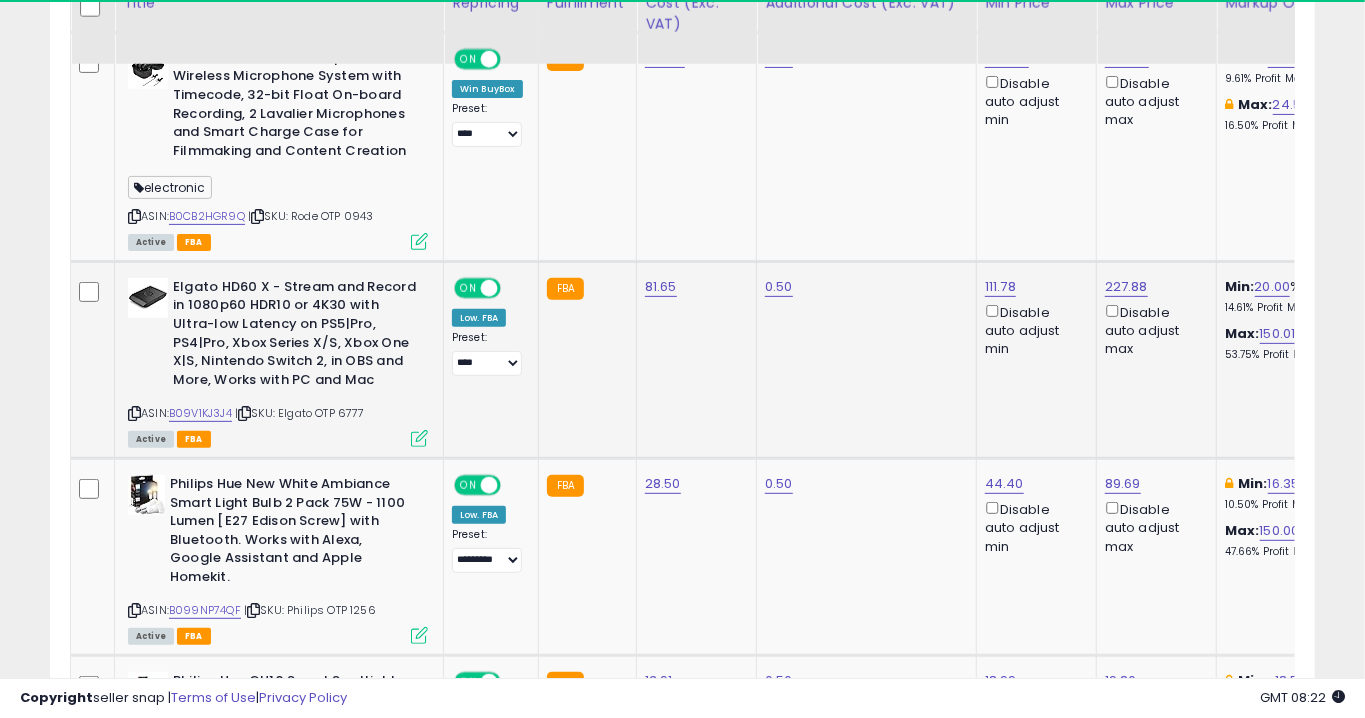 click on "53.75%  Profit Margin" at bounding box center (1308, 355) 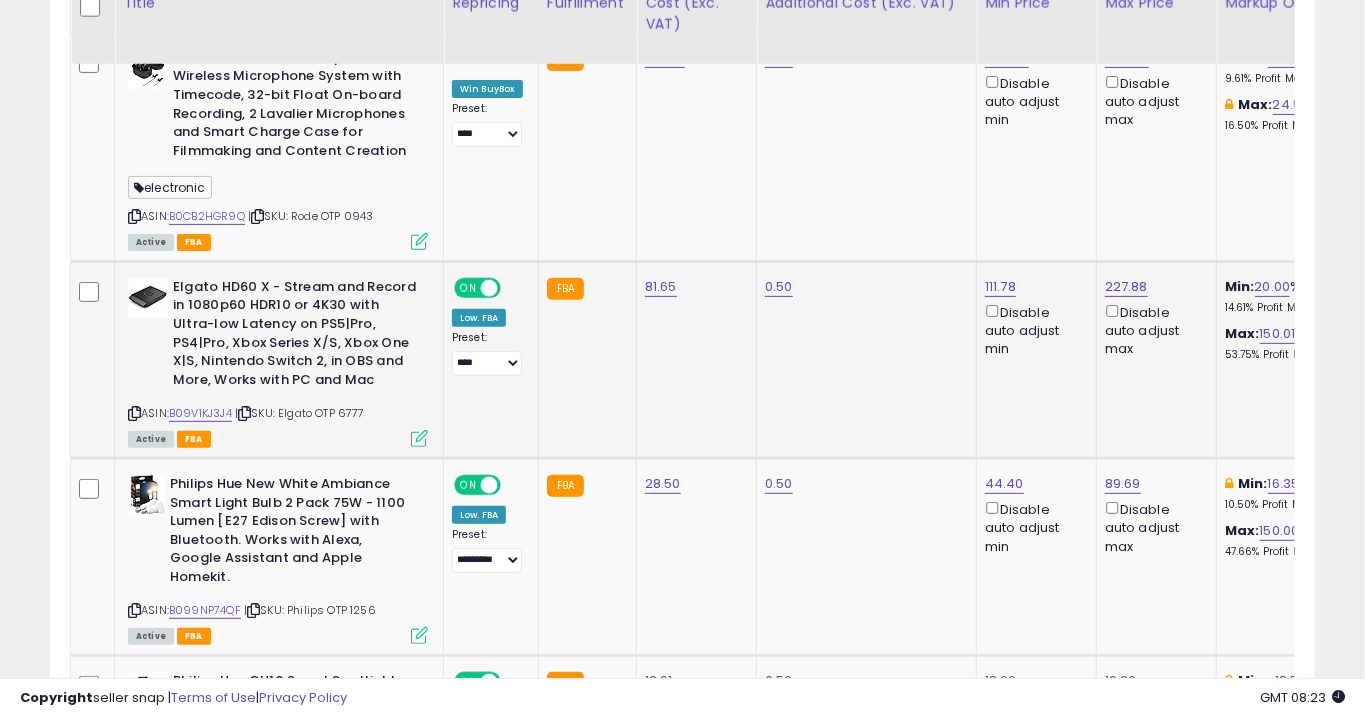 click on "Active FBA" at bounding box center [278, 438] 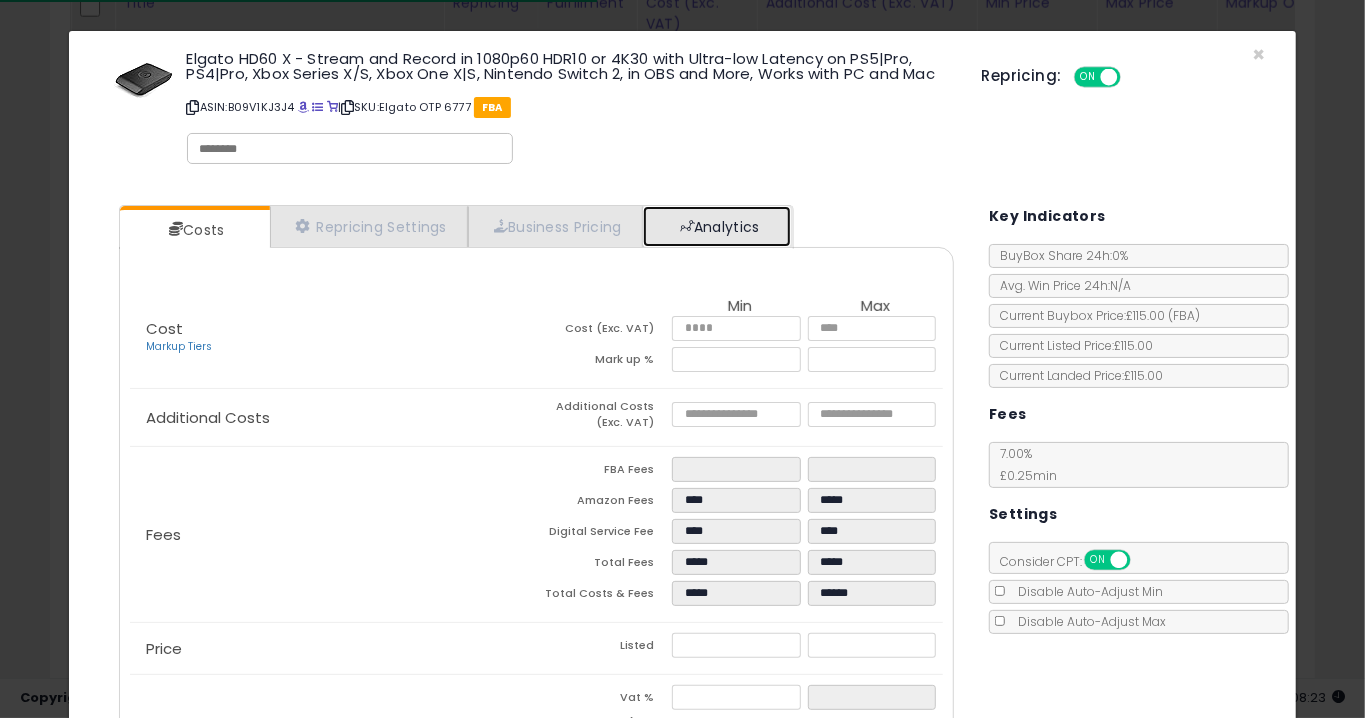 click on "Analytics" at bounding box center (717, 226) 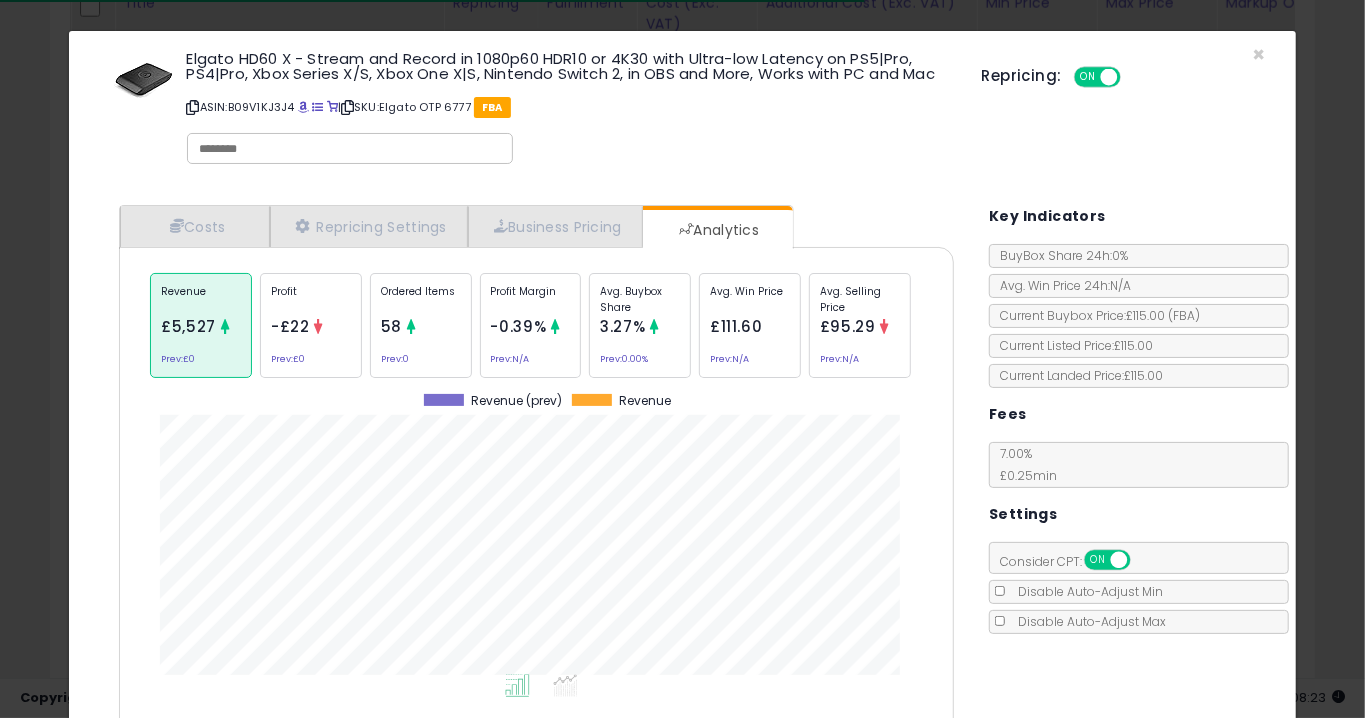 click on "Ordered Items
58
Prev:  0" 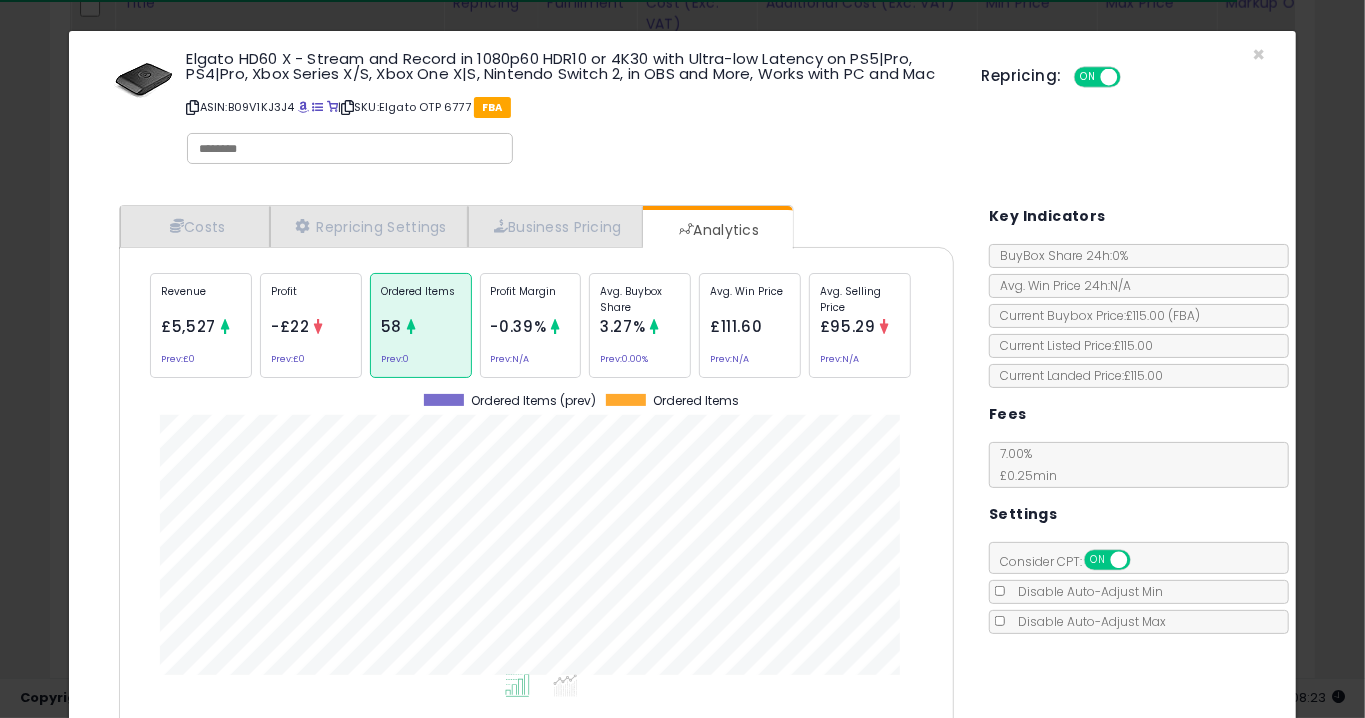 click on "× Close
Elgato HD60 X - Stream and Record in 1080p60 HDR10 or 4K30 with Ultra-low Latency on PS5|Pro, PS4|Pro, Xbox Series X/S, Xbox One X|S, Nintendo Switch 2, in OBS and More, Works with PC and Mac
ASIN:  B09V1KJ3J4
|
SKU:  Elgato OTP 6777
FBA
Repricing:
ON   OFF
*" 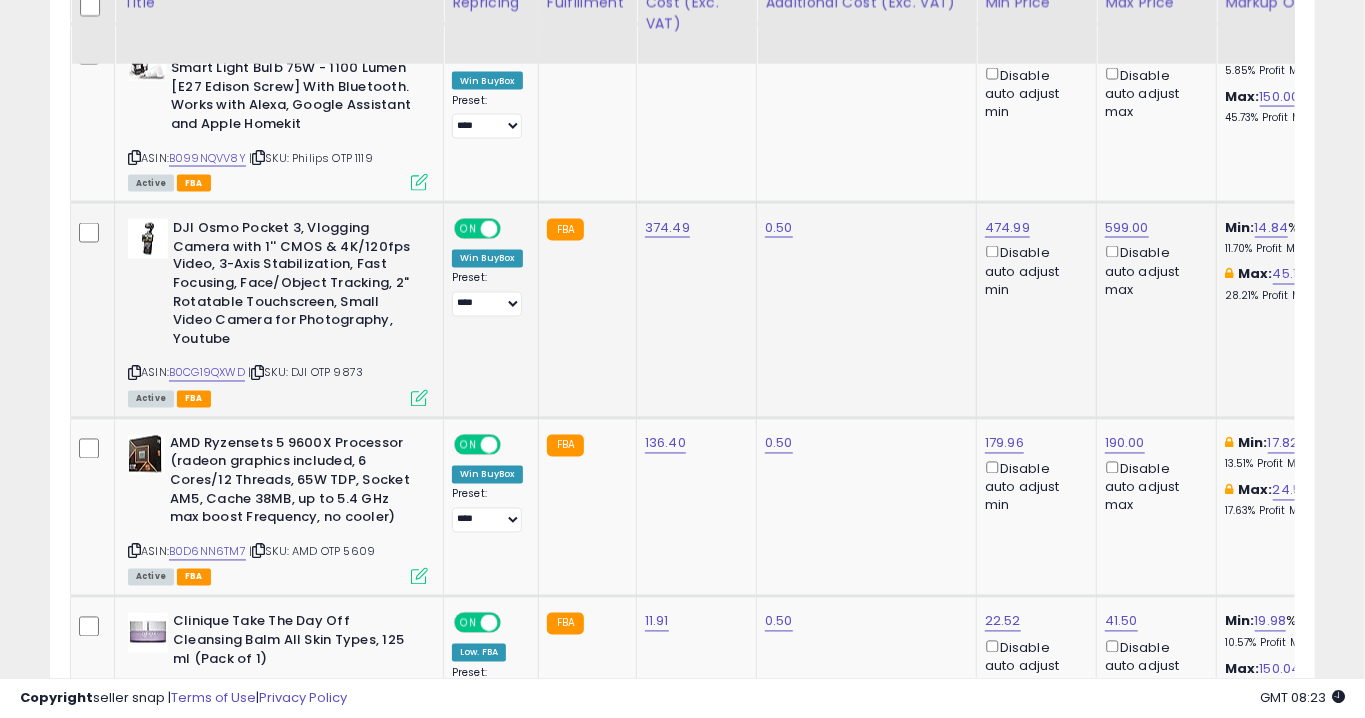 click at bounding box center (419, 398) 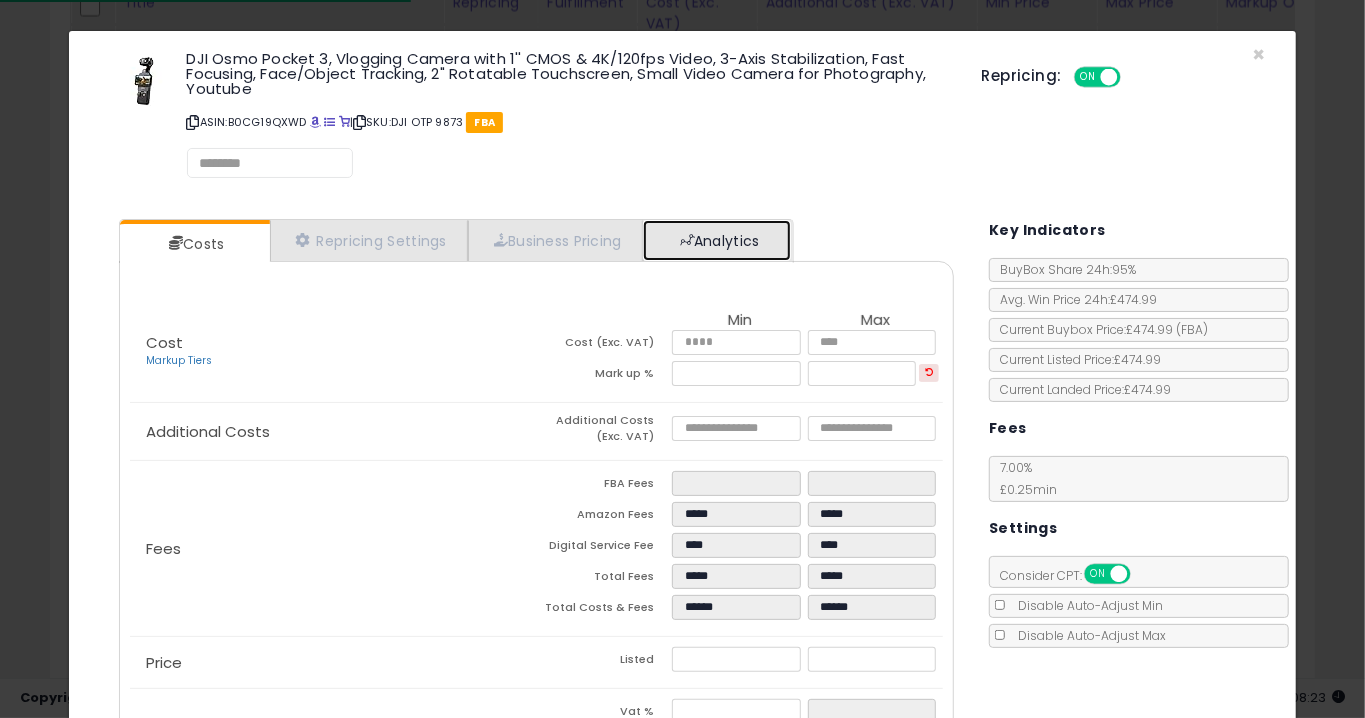 click on "Analytics" at bounding box center [717, 240] 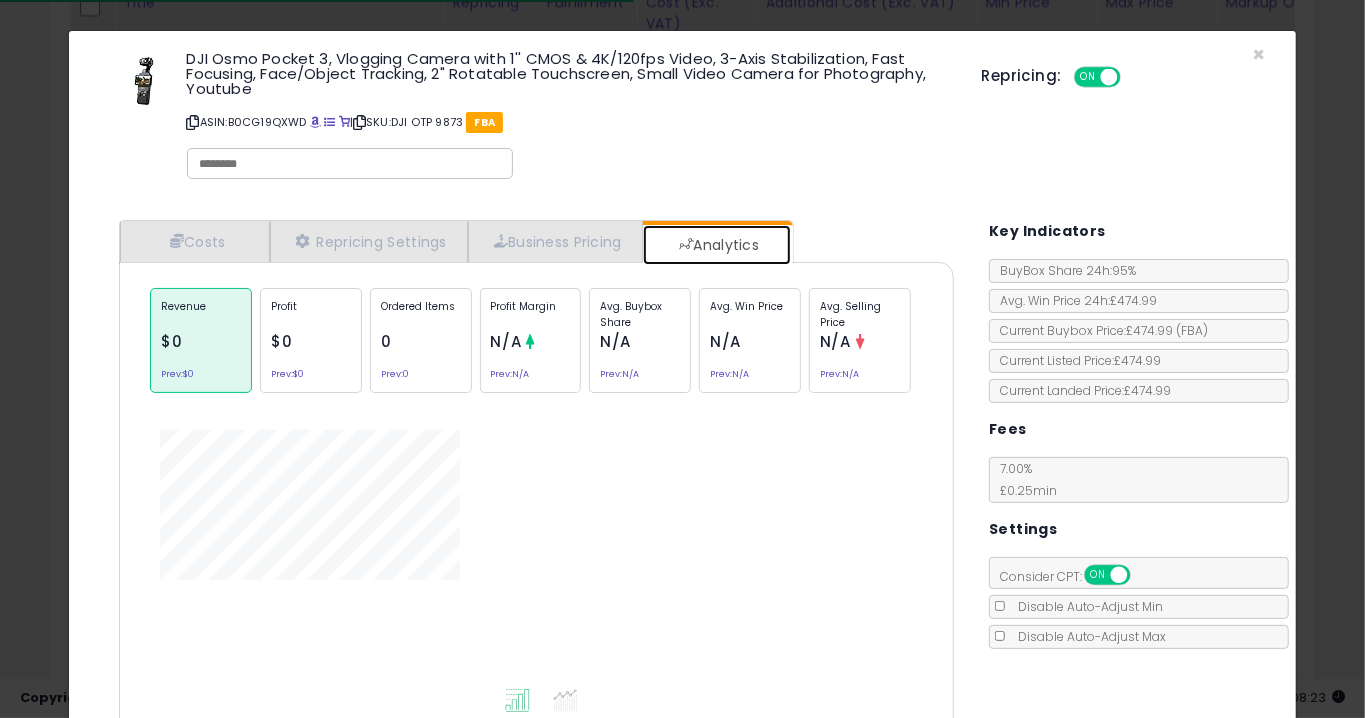 click on "Analytics" at bounding box center (717, 245) 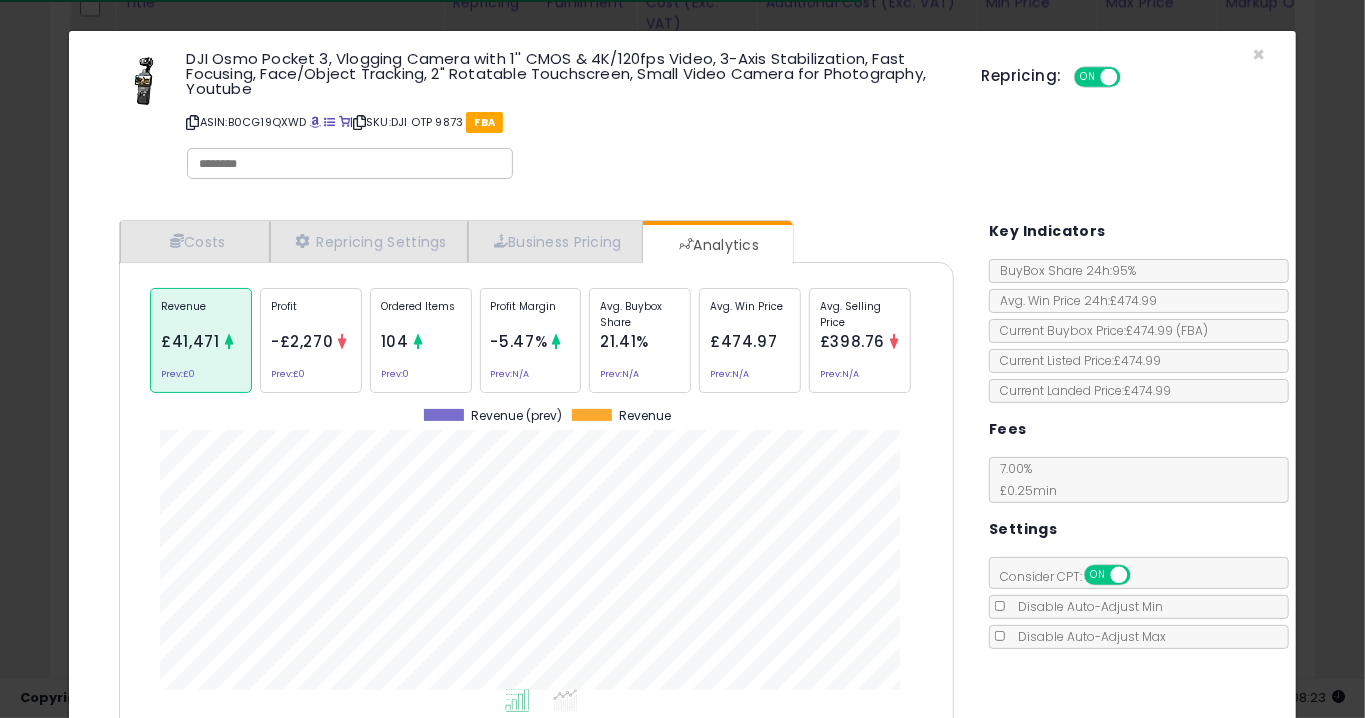 click on "104" at bounding box center (395, 341) 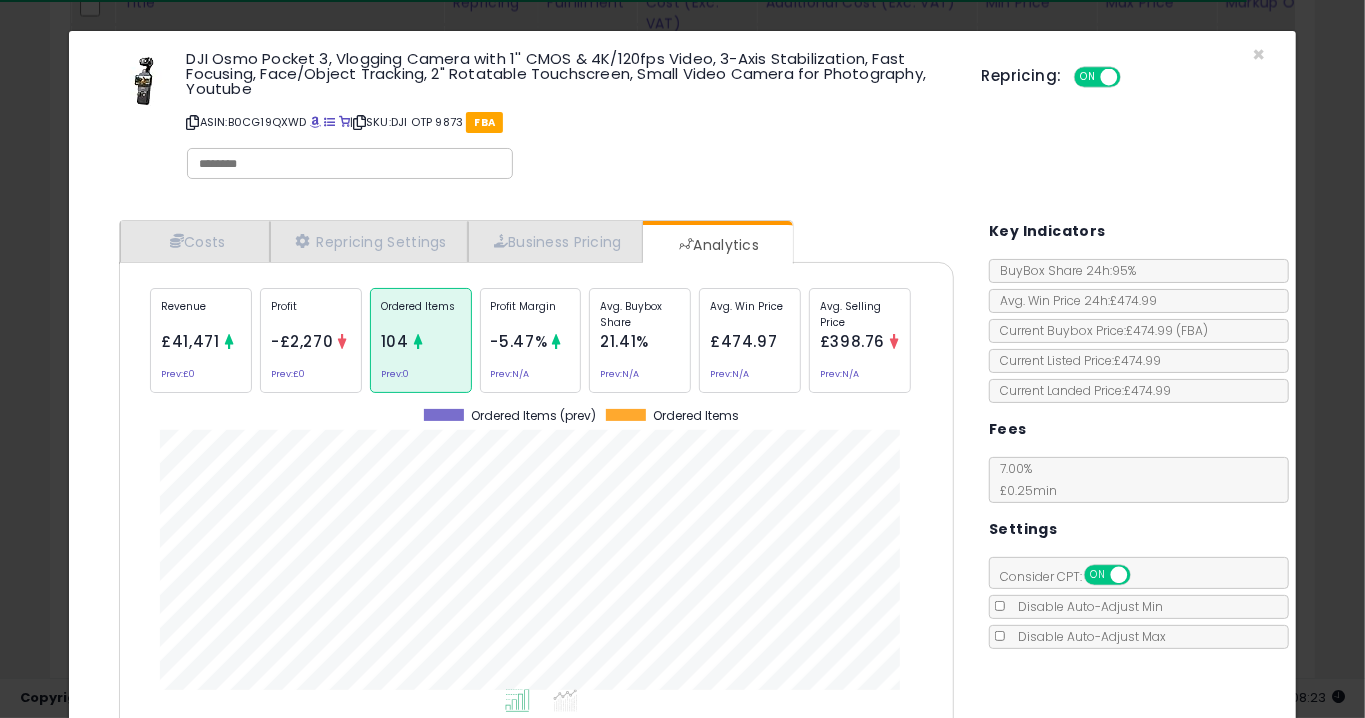 click on "× Close
DJI Osmo Pocket 3, Vlogging Camera with 1'' CMOS & 4K/120fps Video, 3-Axis Stabilization, Fast Focusing, Face/Object Tracking, 2" Rotatable Touchscreen, Small Video Camera for Photography, Youtube
ASIN:  B0CG19QXWD
|
SKU:  DJI OTP 9873
FBA
Repricing:
ON   OFF" 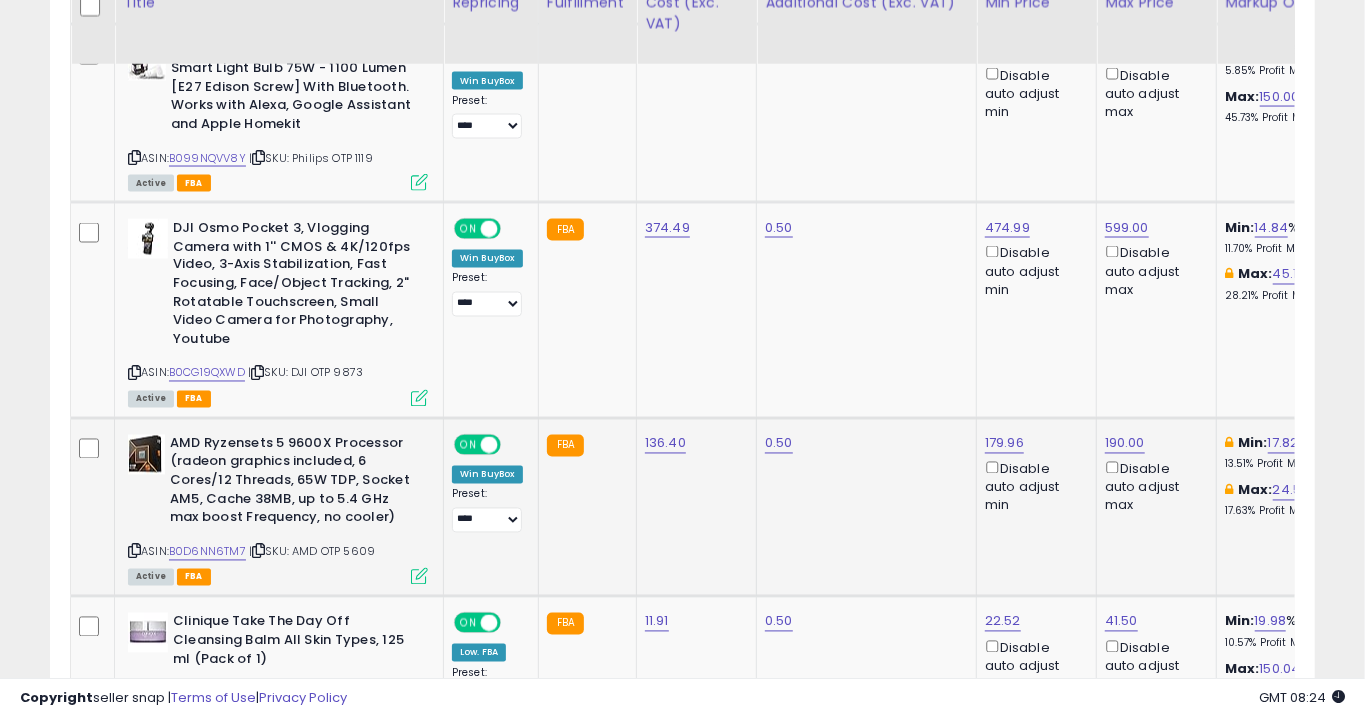click at bounding box center [419, 576] 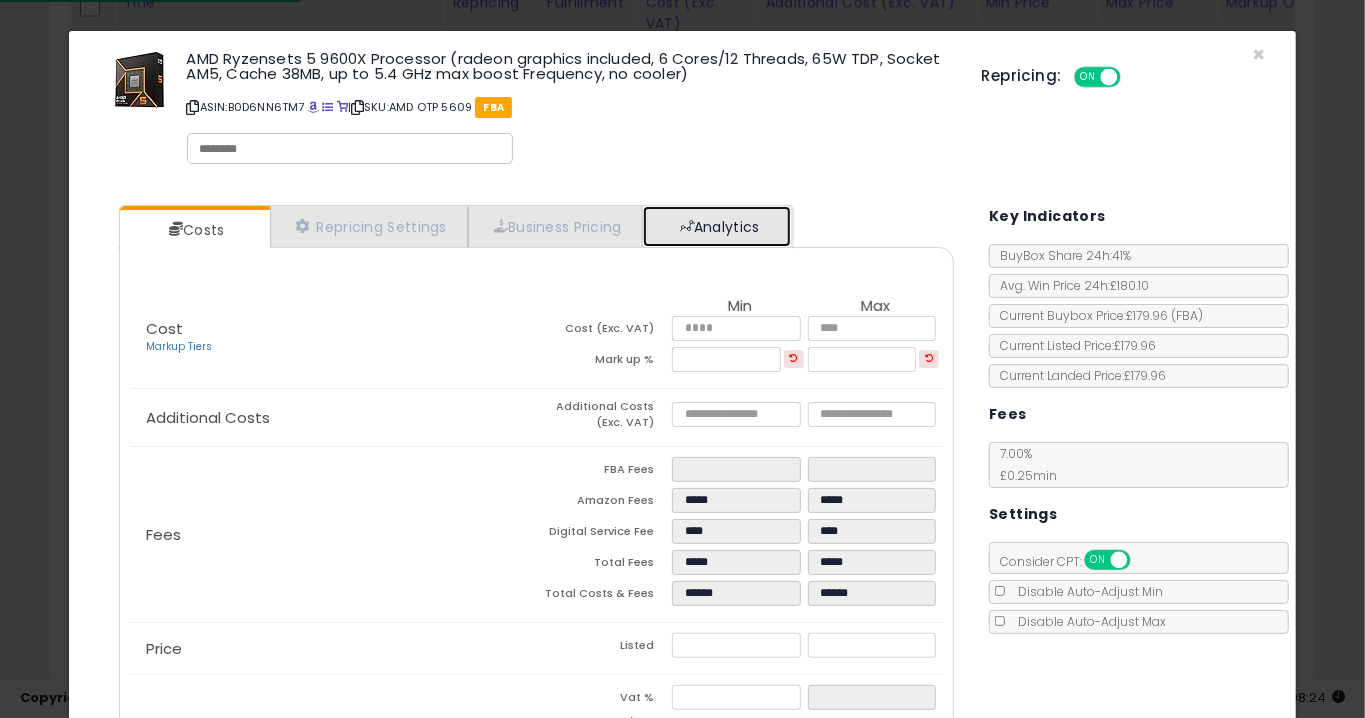 click on "Analytics" at bounding box center [717, 226] 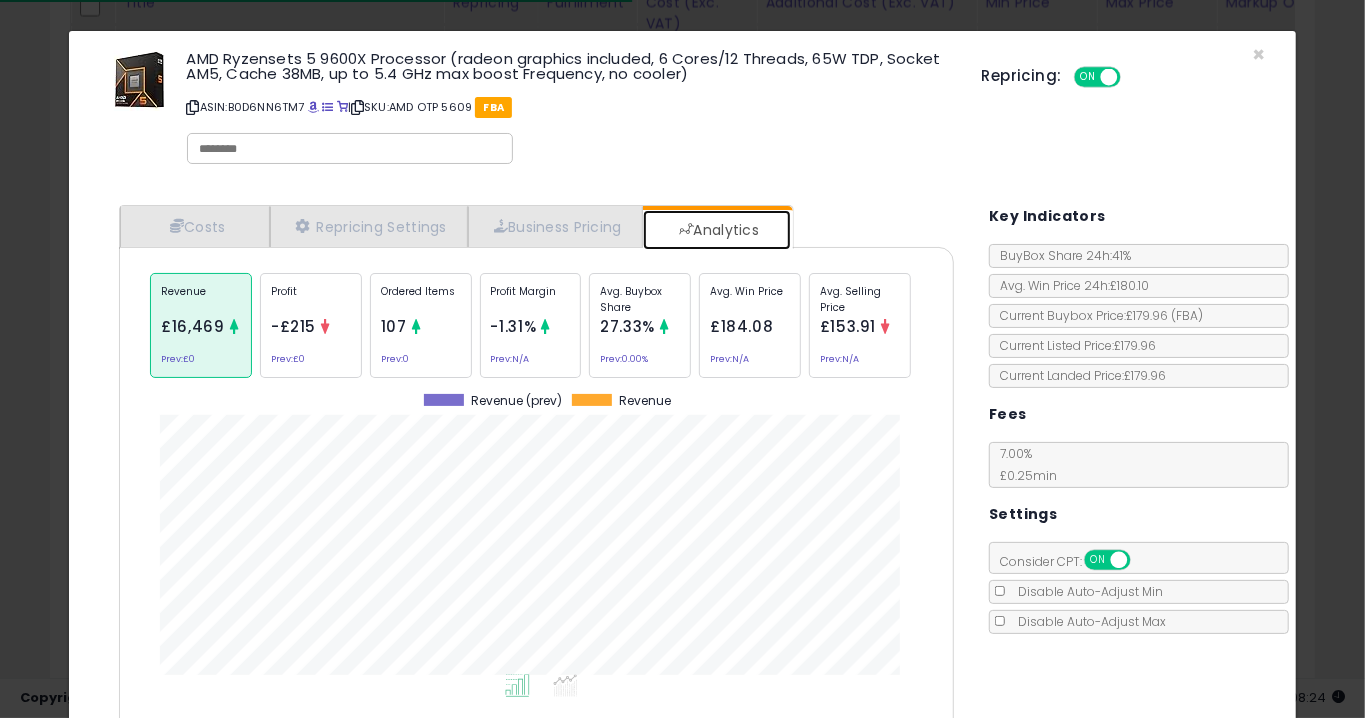 scroll, scrollTop: 999387, scrollLeft: 999124, axis: both 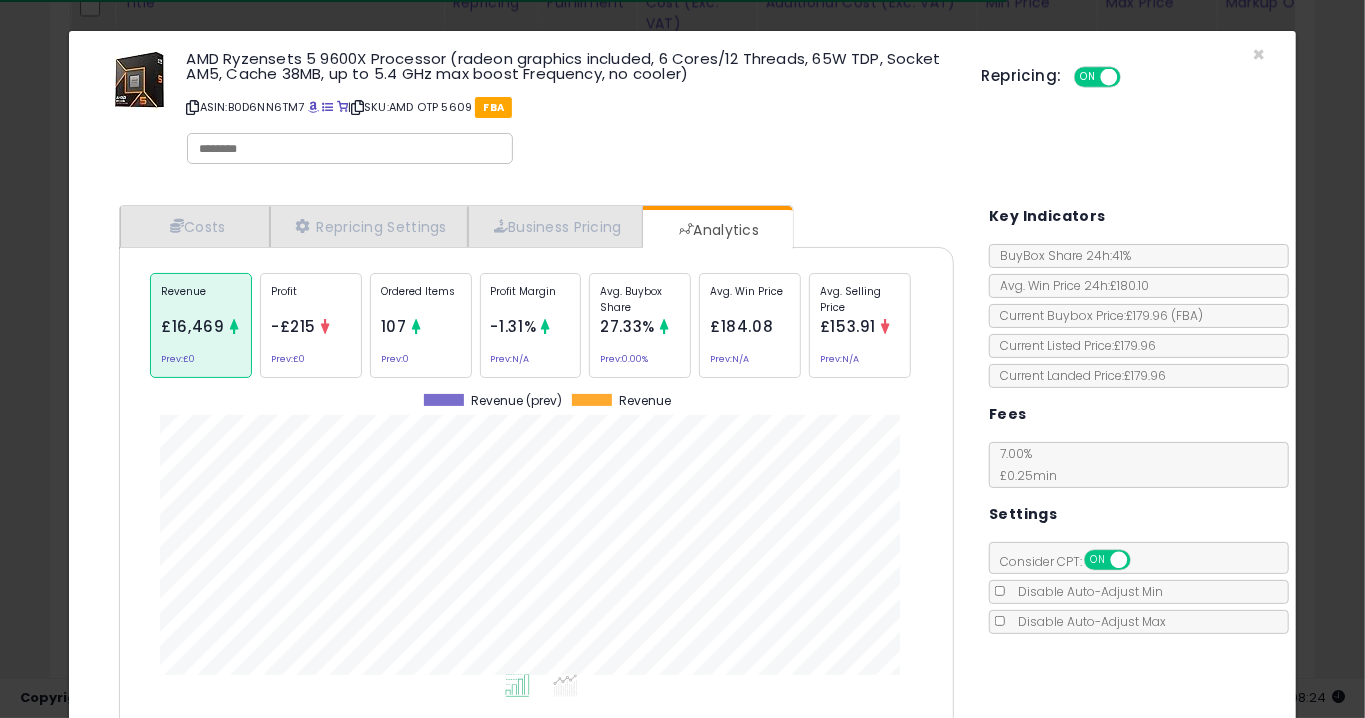 click on "107" at bounding box center [394, 326] 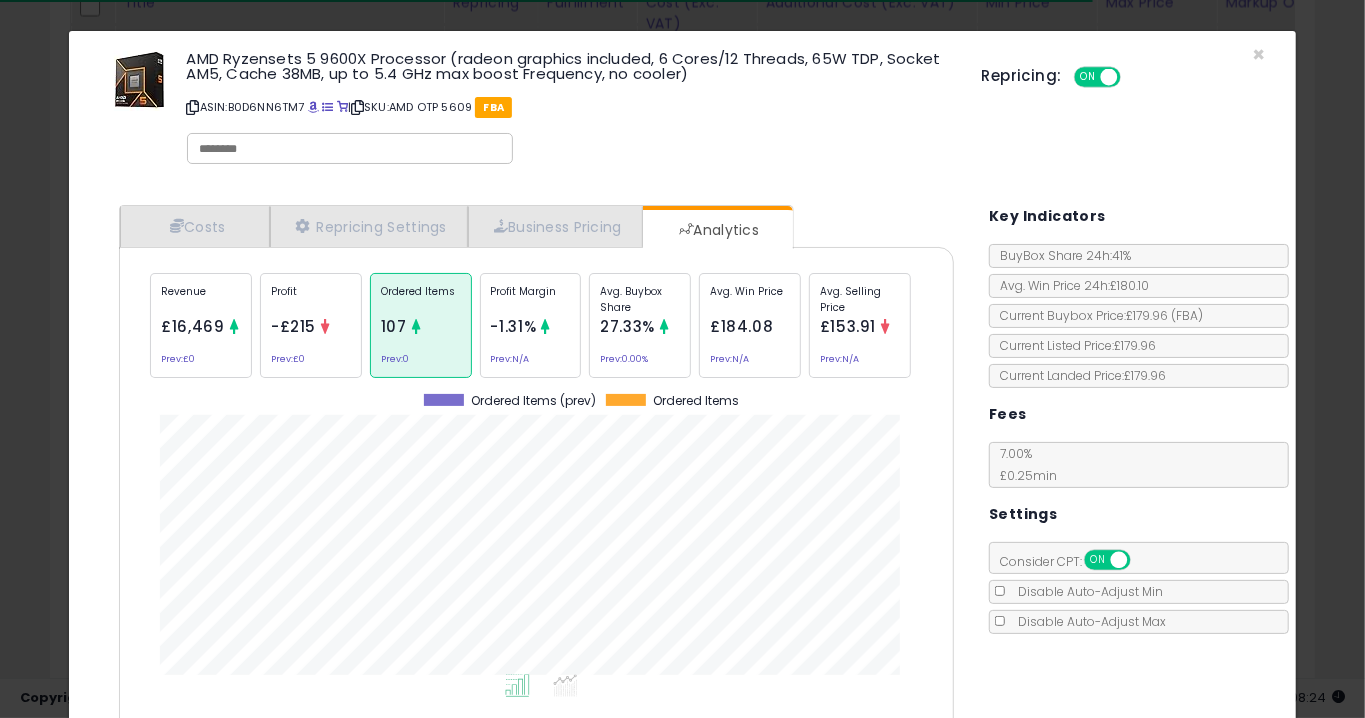 scroll, scrollTop: 999387, scrollLeft: 999124, axis: both 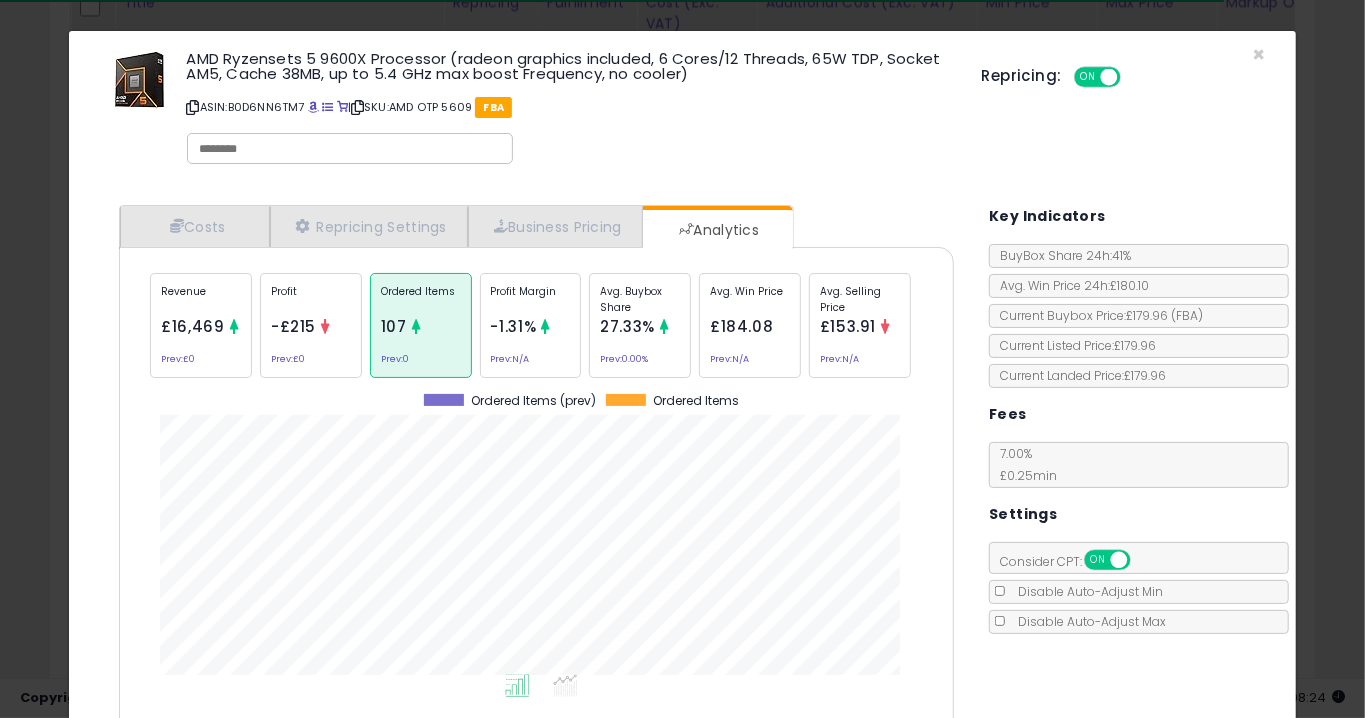 click on "× Close
AMD Ryzensets 5 9600X Processor (radeon graphics included, 6 Cores/12 Threads, 65W TDP, Socket AM5, Cache 38MB, up to 5.4 GHz max boost Frequency, no cooler)
ASIN:  B0D6NN6TM7
|
SKU:  AMD OTP 5609
FBA
Repricing:
ON   OFF" 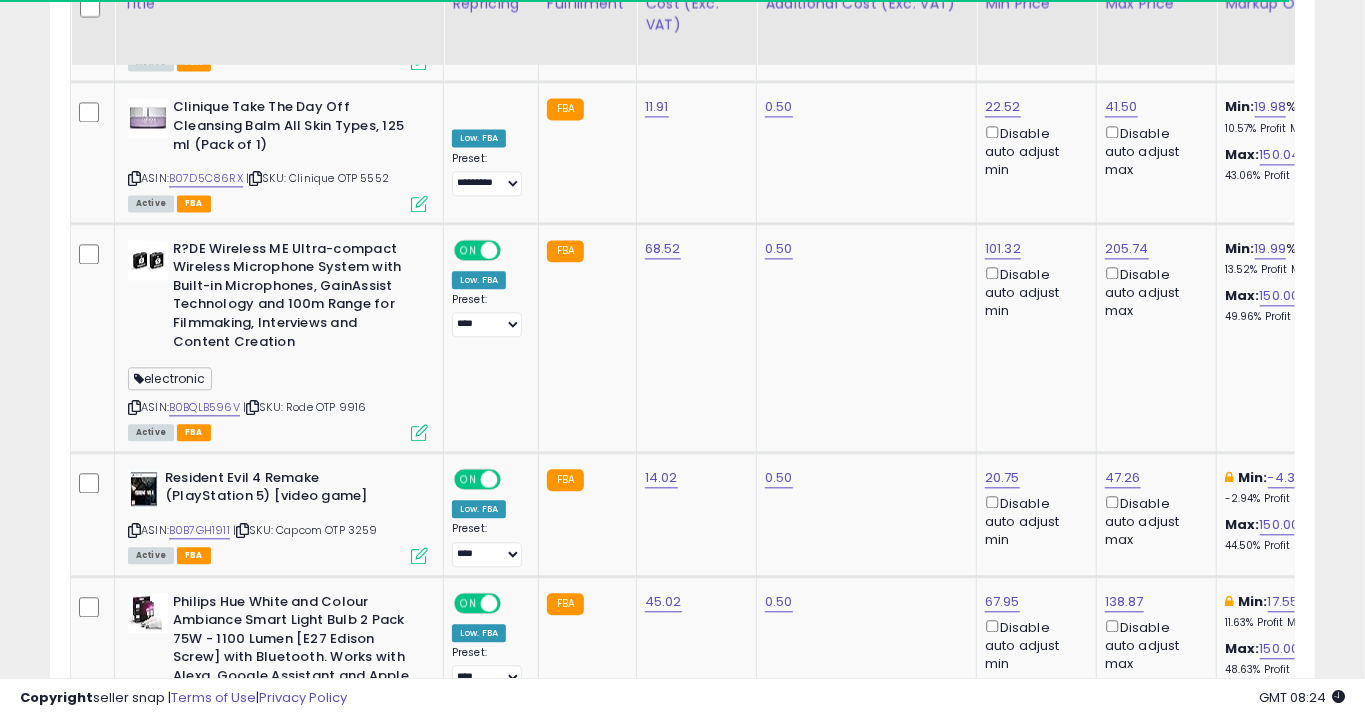 scroll, scrollTop: 6414, scrollLeft: 0, axis: vertical 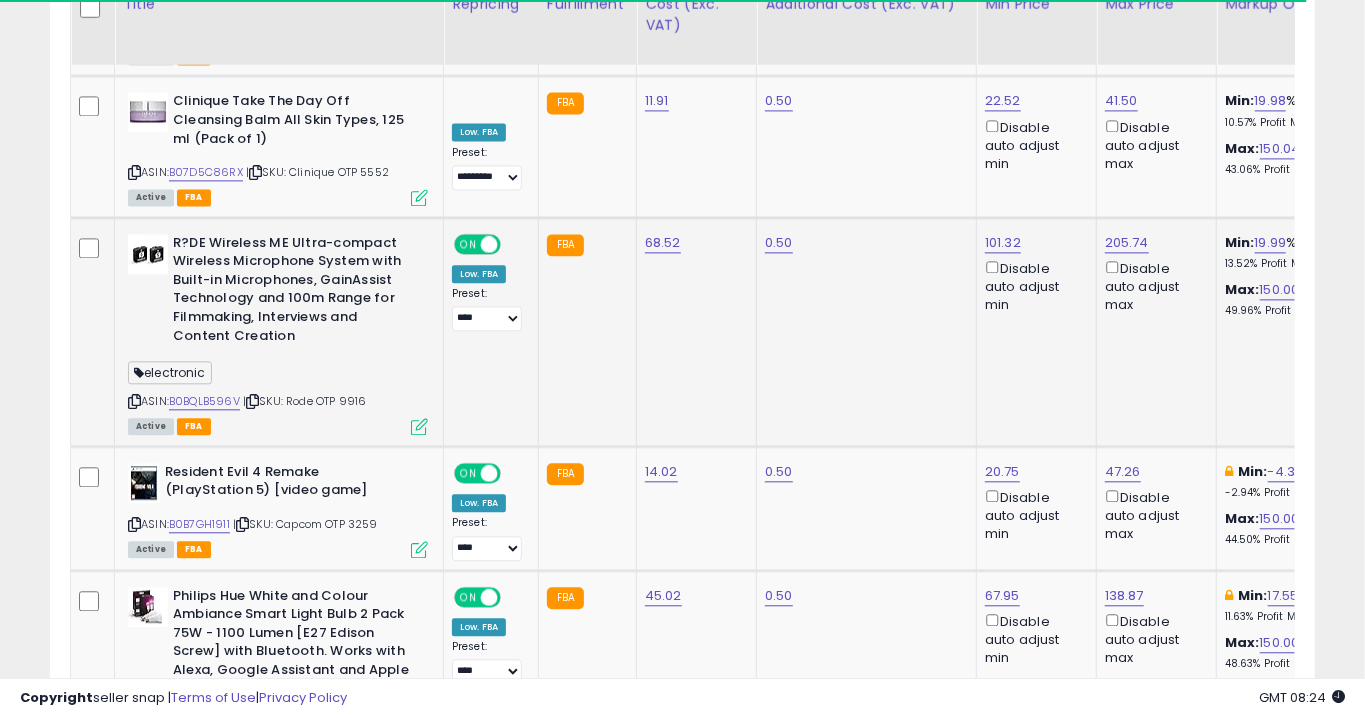 click at bounding box center [419, 426] 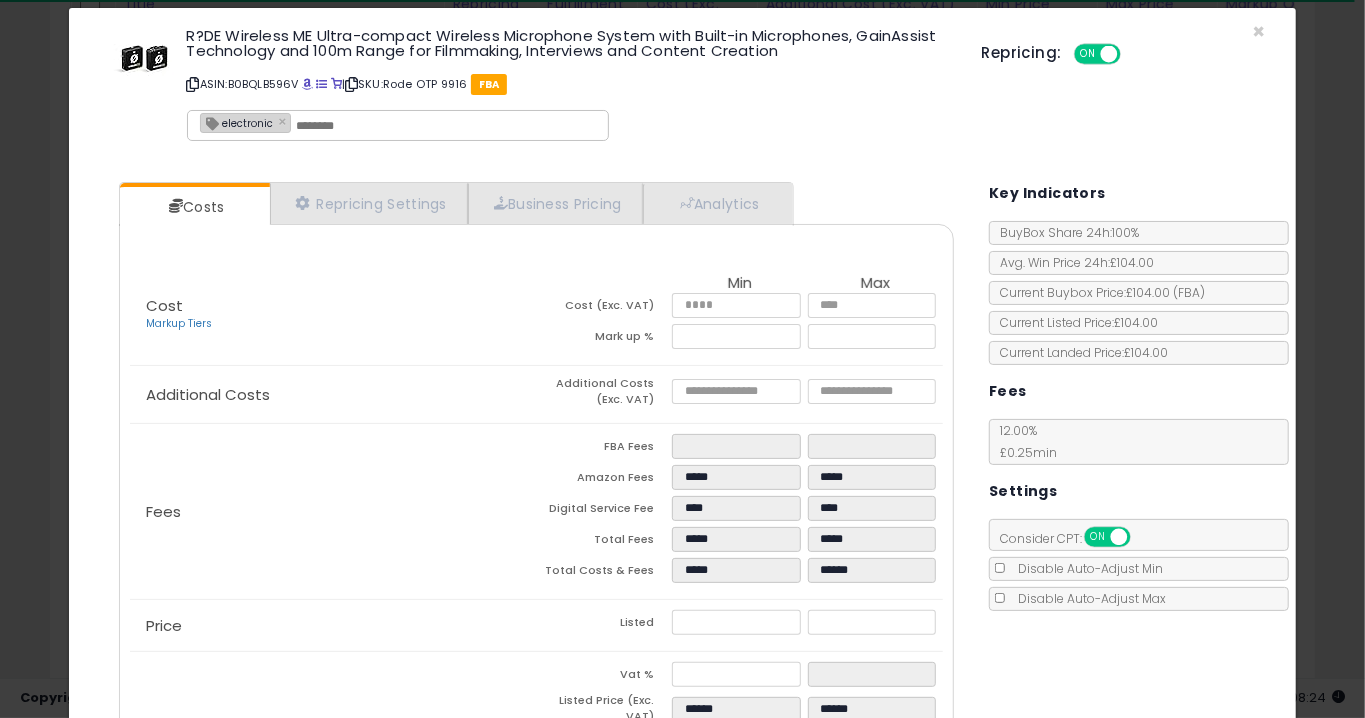 scroll, scrollTop: 25, scrollLeft: 0, axis: vertical 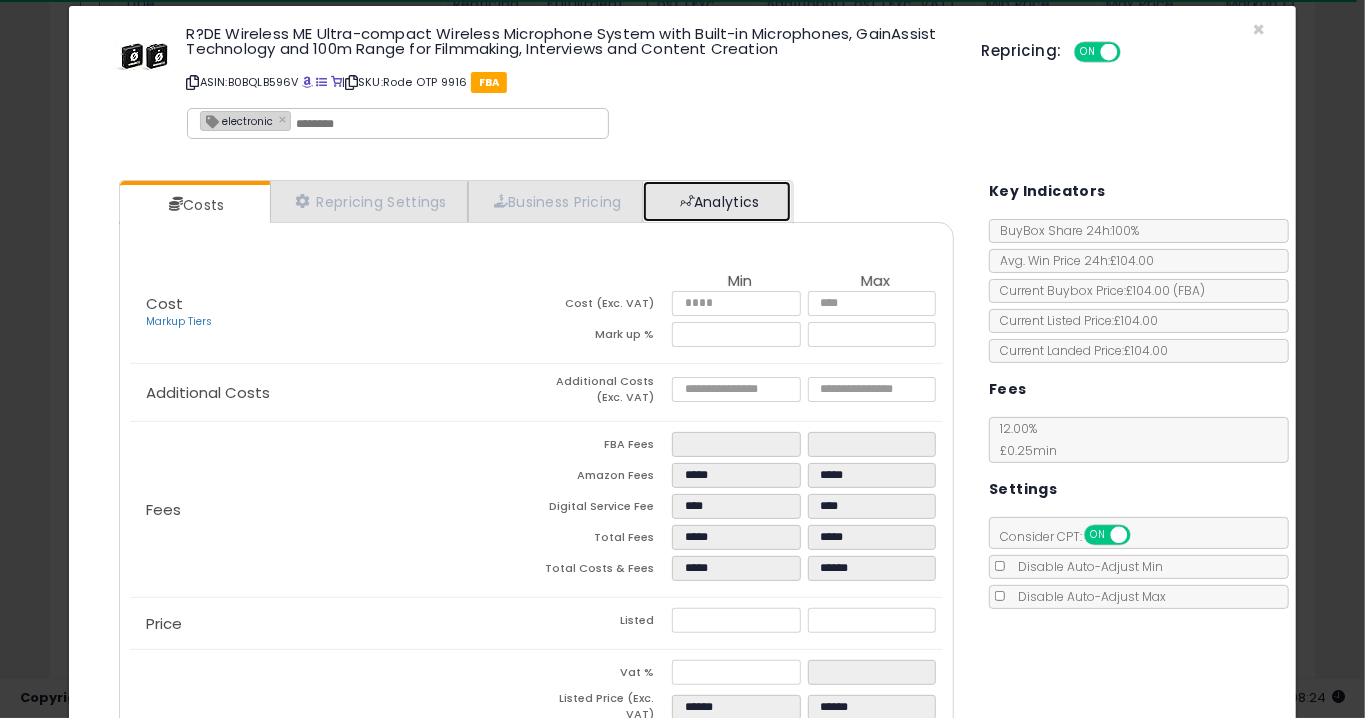click on "Analytics" at bounding box center [717, 201] 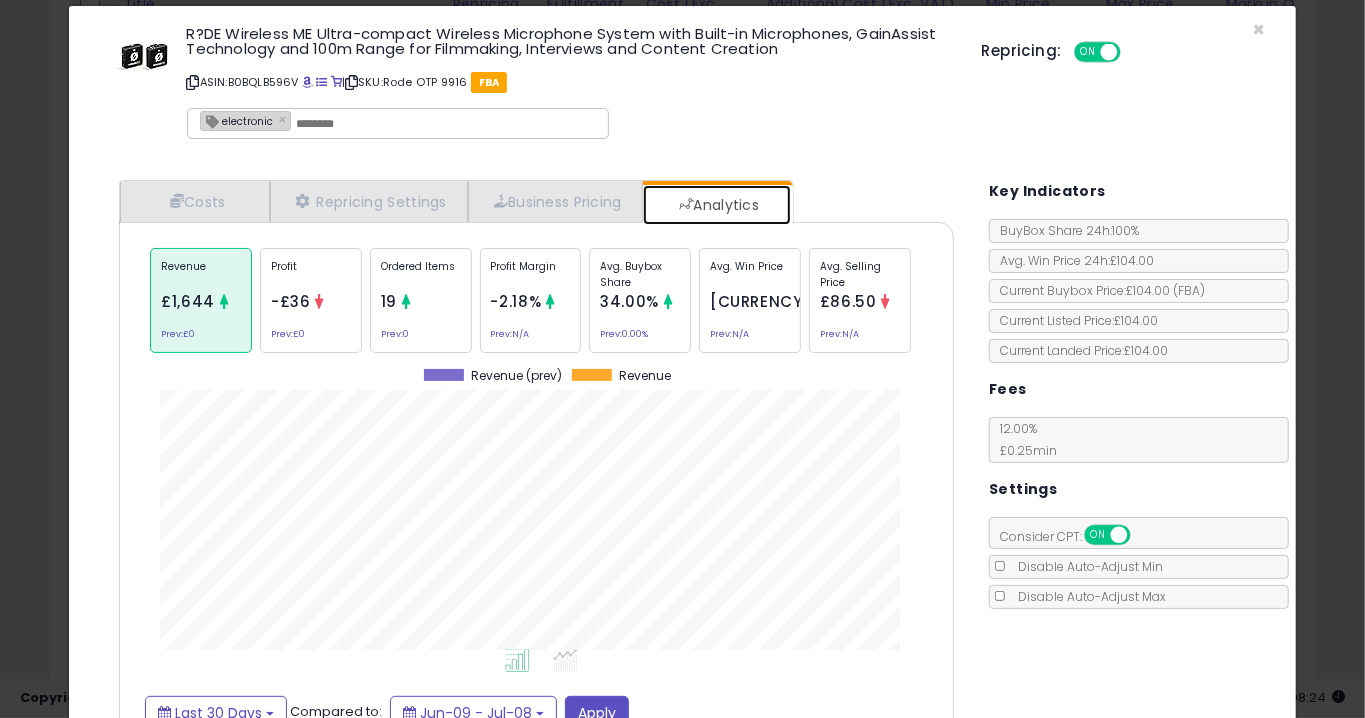 scroll, scrollTop: 999387, scrollLeft: 999124, axis: both 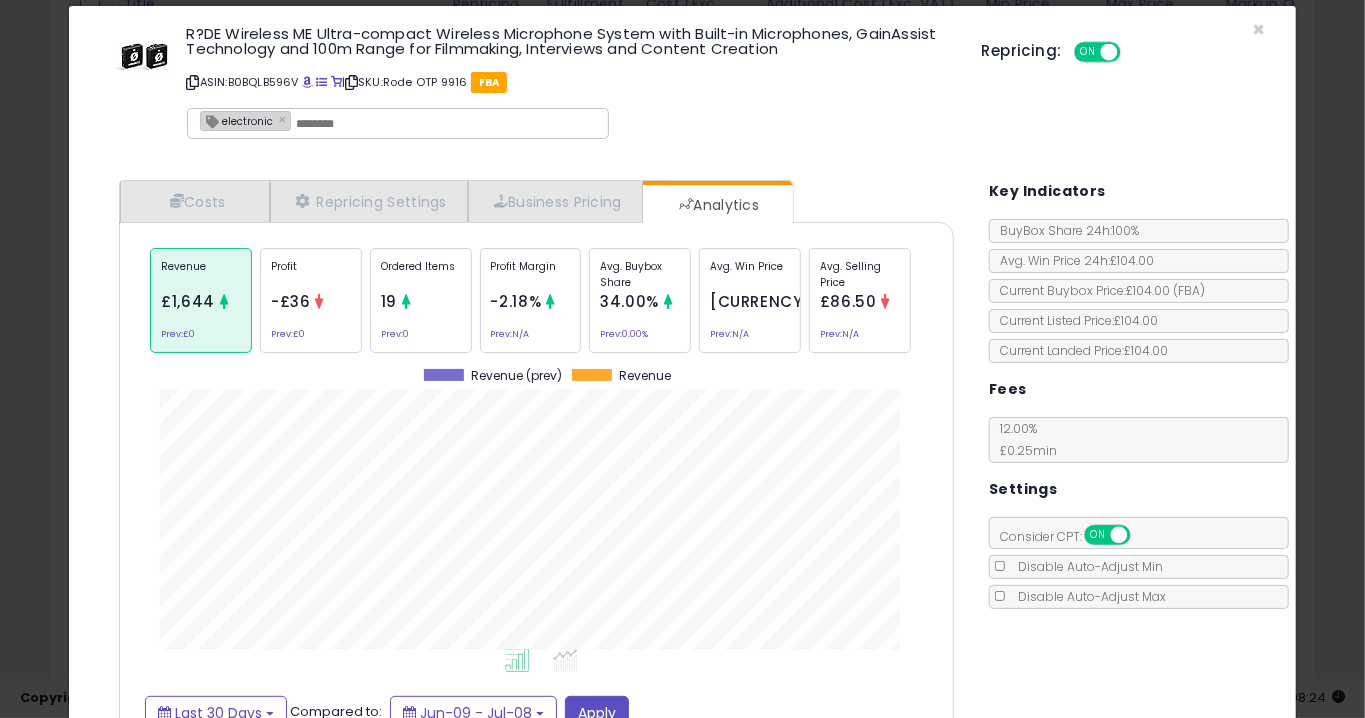 click on "19" at bounding box center [389, 301] 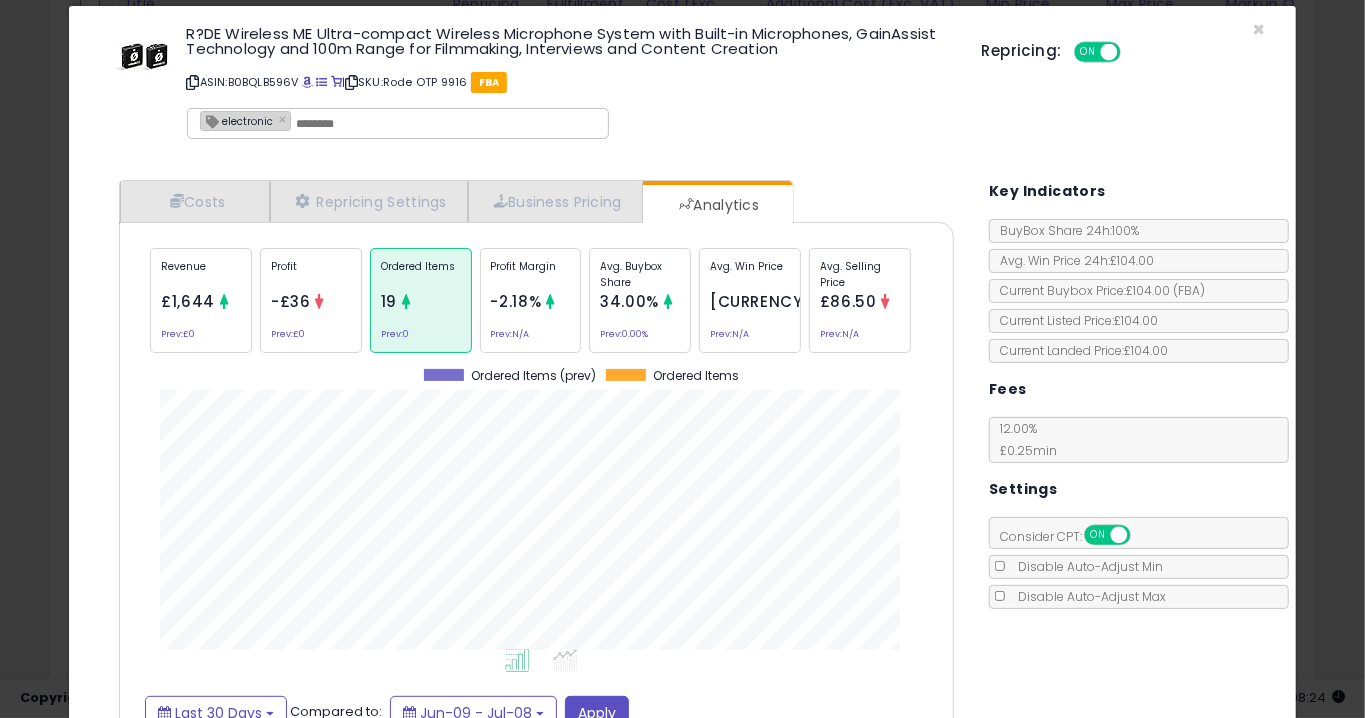 scroll, scrollTop: 999387, scrollLeft: 999124, axis: both 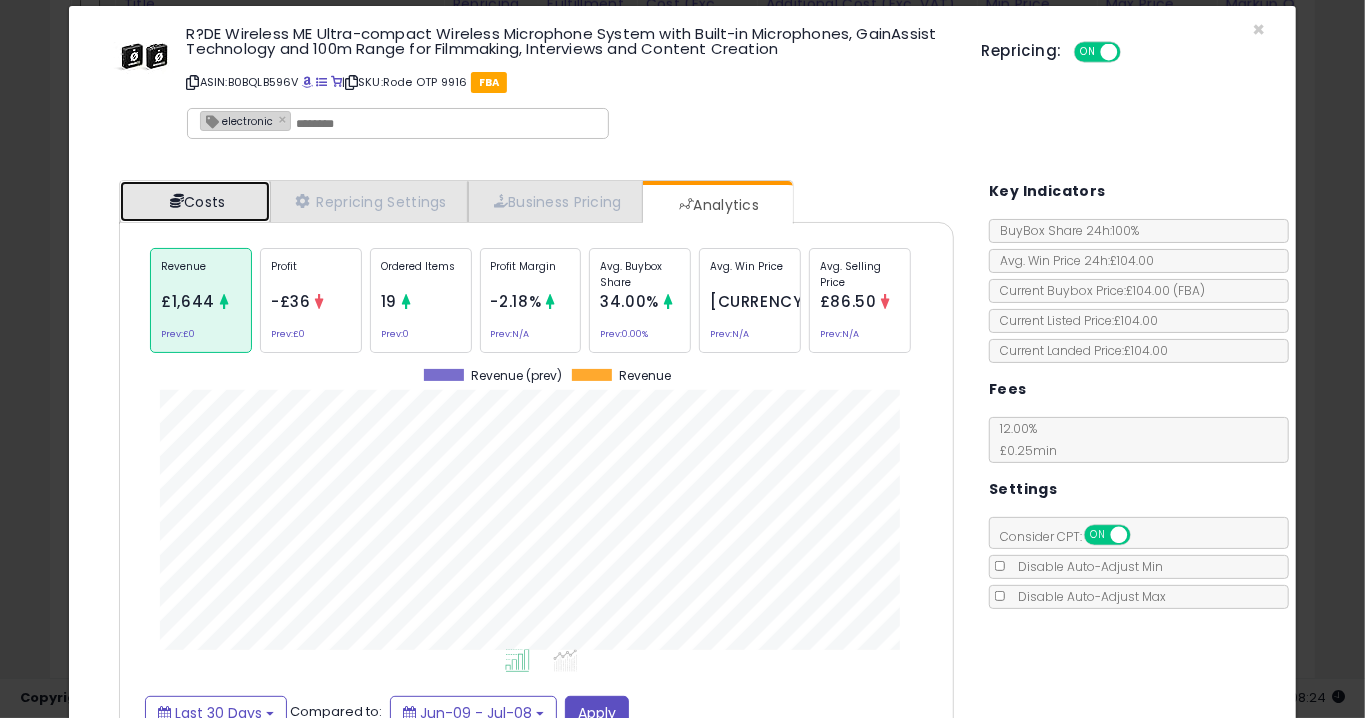 click at bounding box center [177, 201] 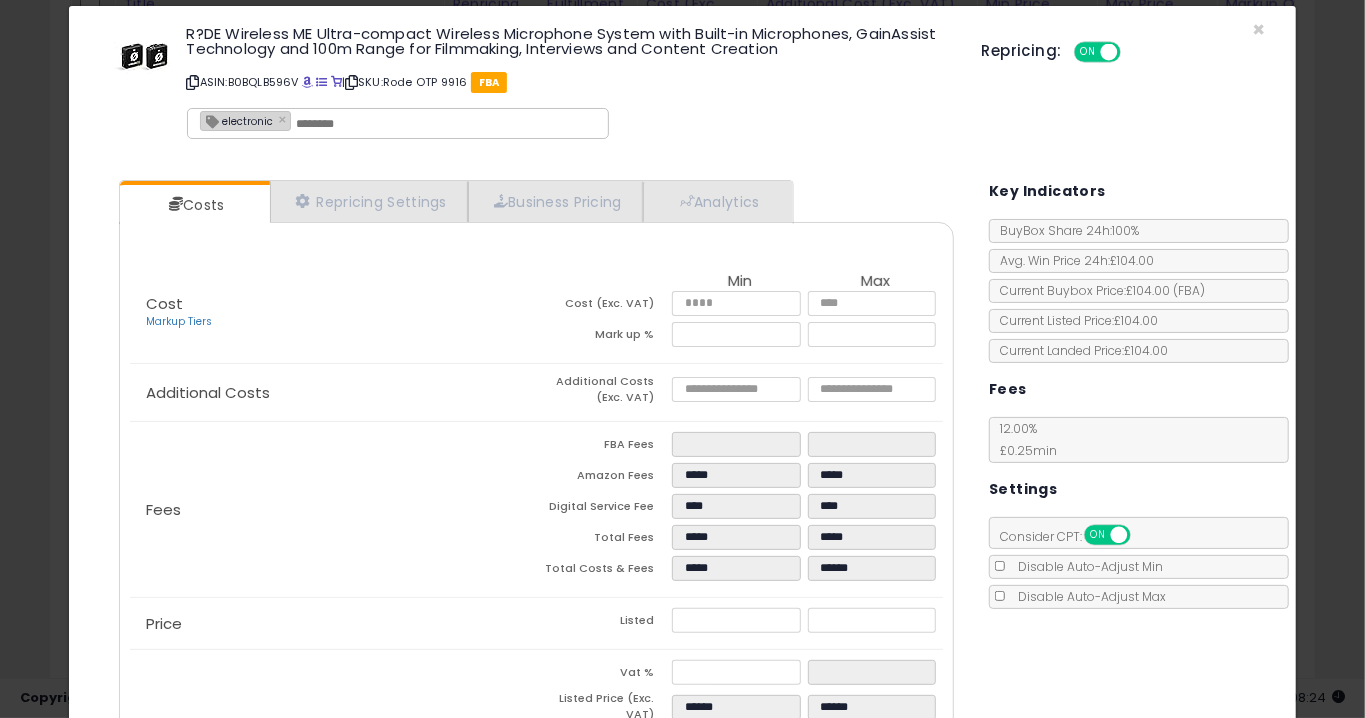 click on "× Close
R?DE Wireless ME Ultra-compact Wireless Microphone System with Built-in Microphones, GainAssist Technology and 100m Range for Filmmaking, Interviews and Content Creation
ASIN:  B0BQLB596V
|
SKU:  Rode OTP 9916
FBA
electronic ×
Repricing:
ON   OFF
*" 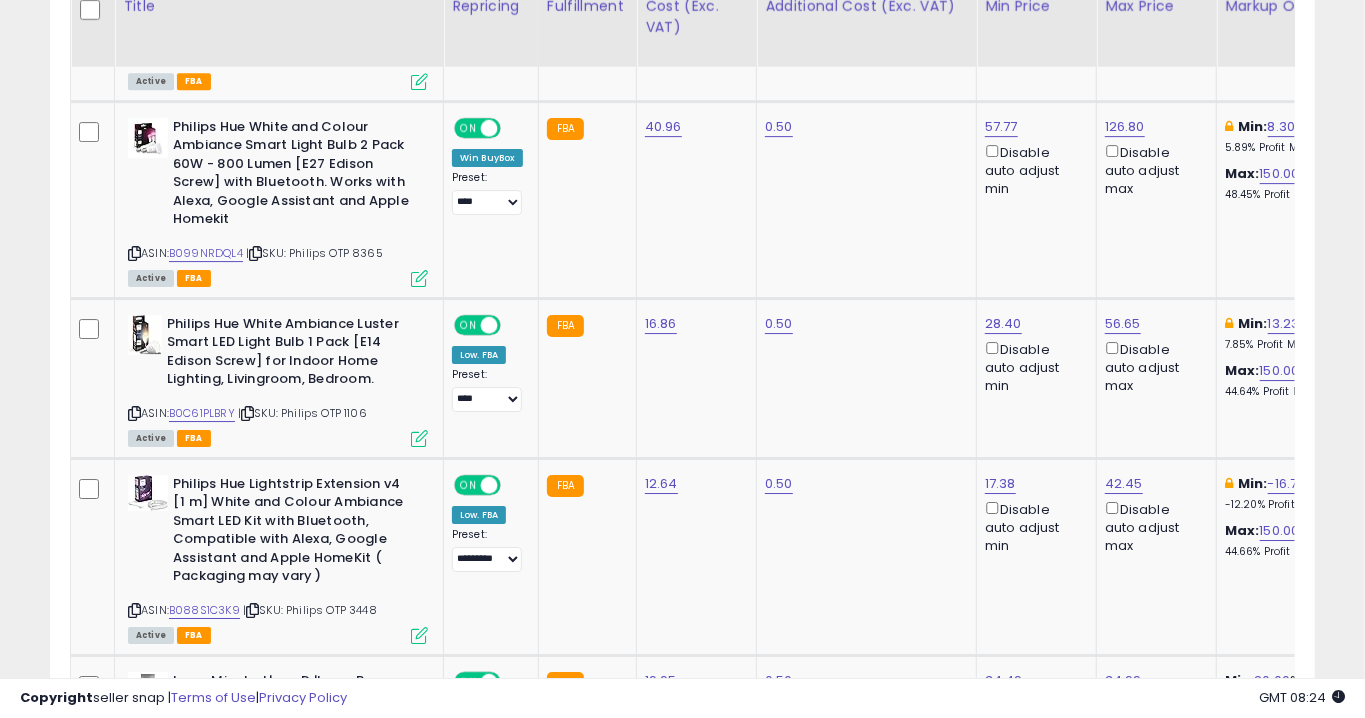 scroll, scrollTop: 7572, scrollLeft: 0, axis: vertical 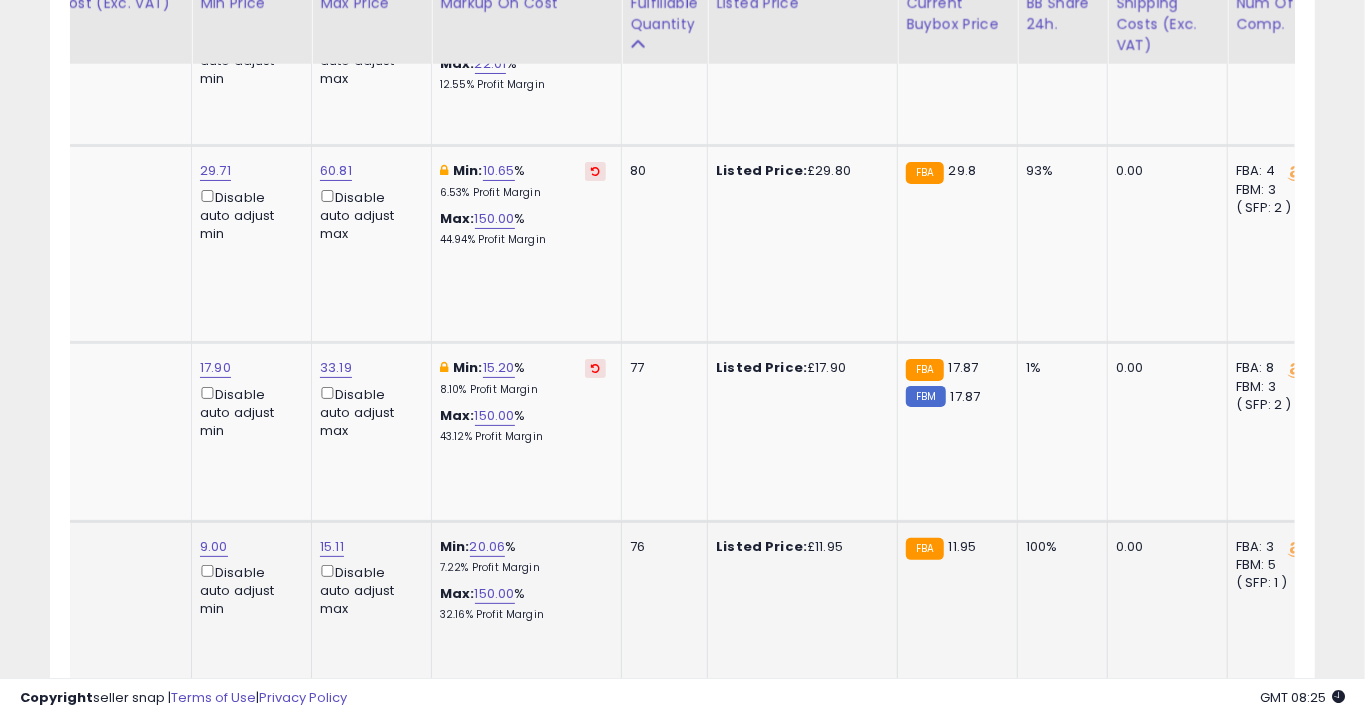 click on "0.50" 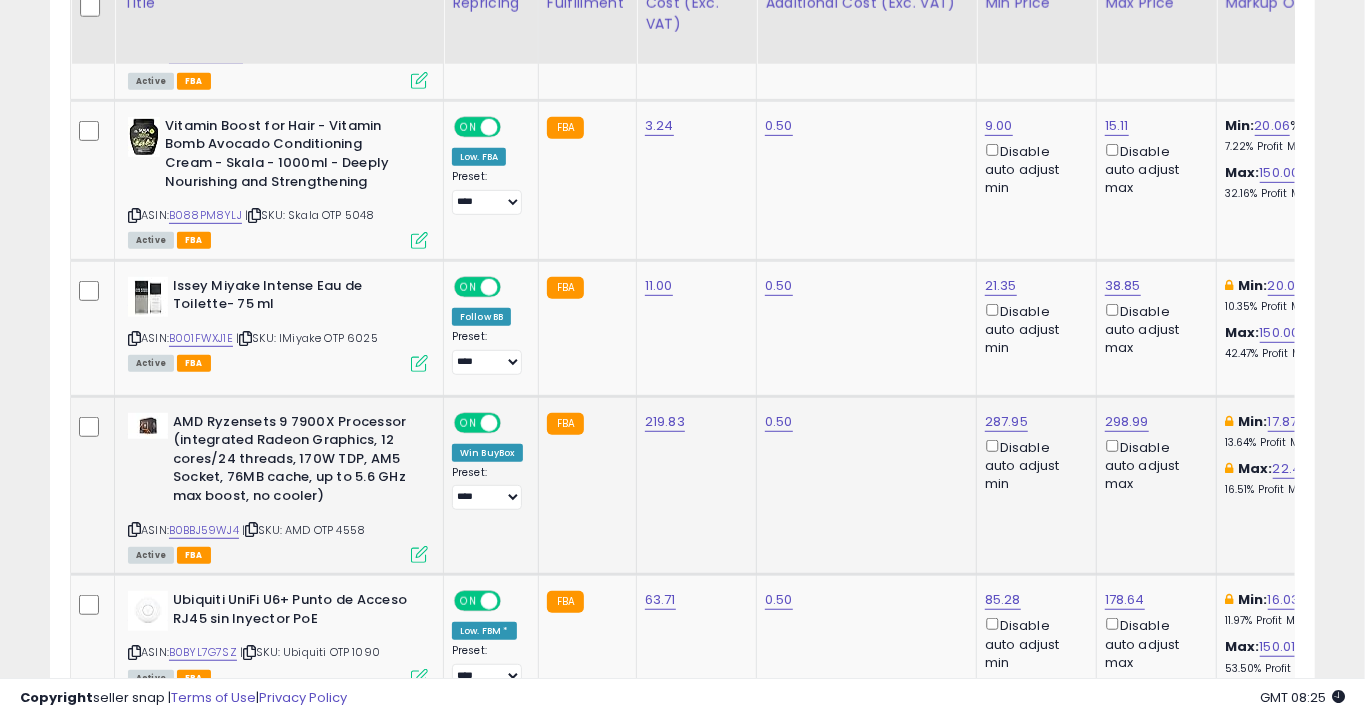 click at bounding box center (419, 554) 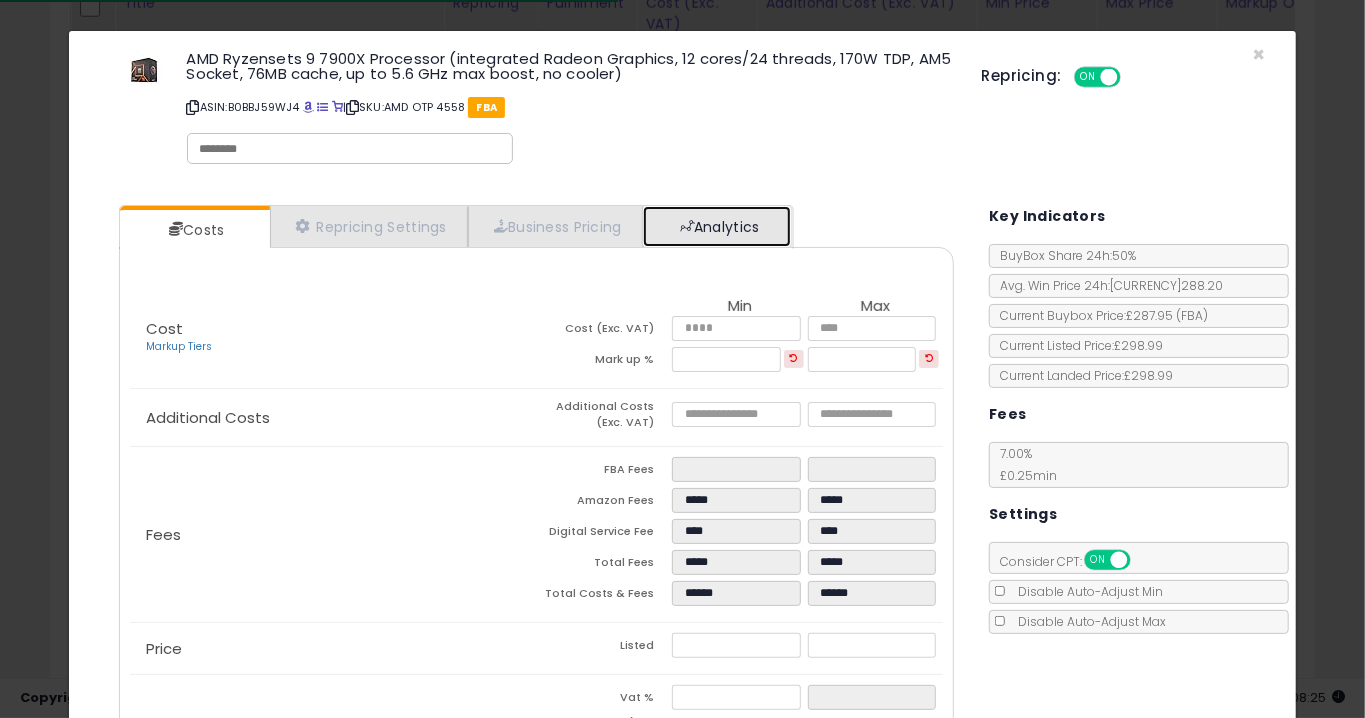 click on "Analytics" at bounding box center [717, 226] 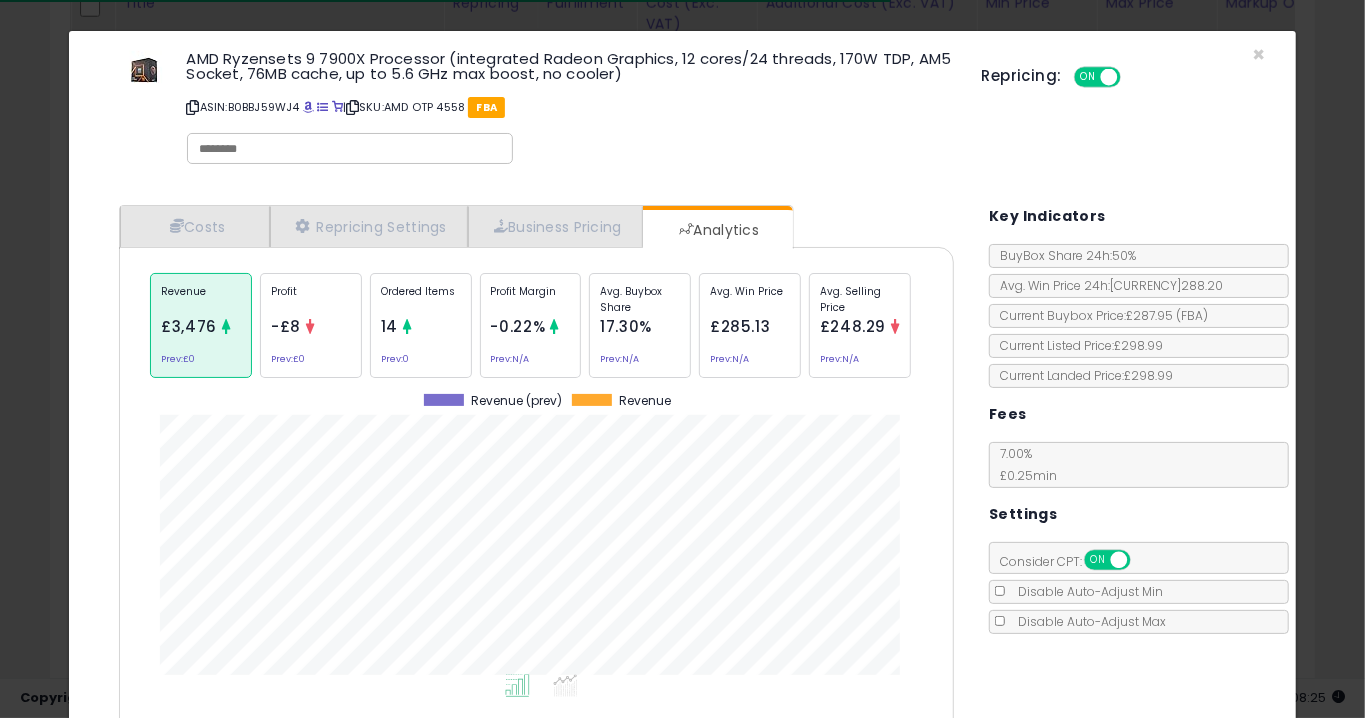 click on "Ordered Items
14
Prev:  0" 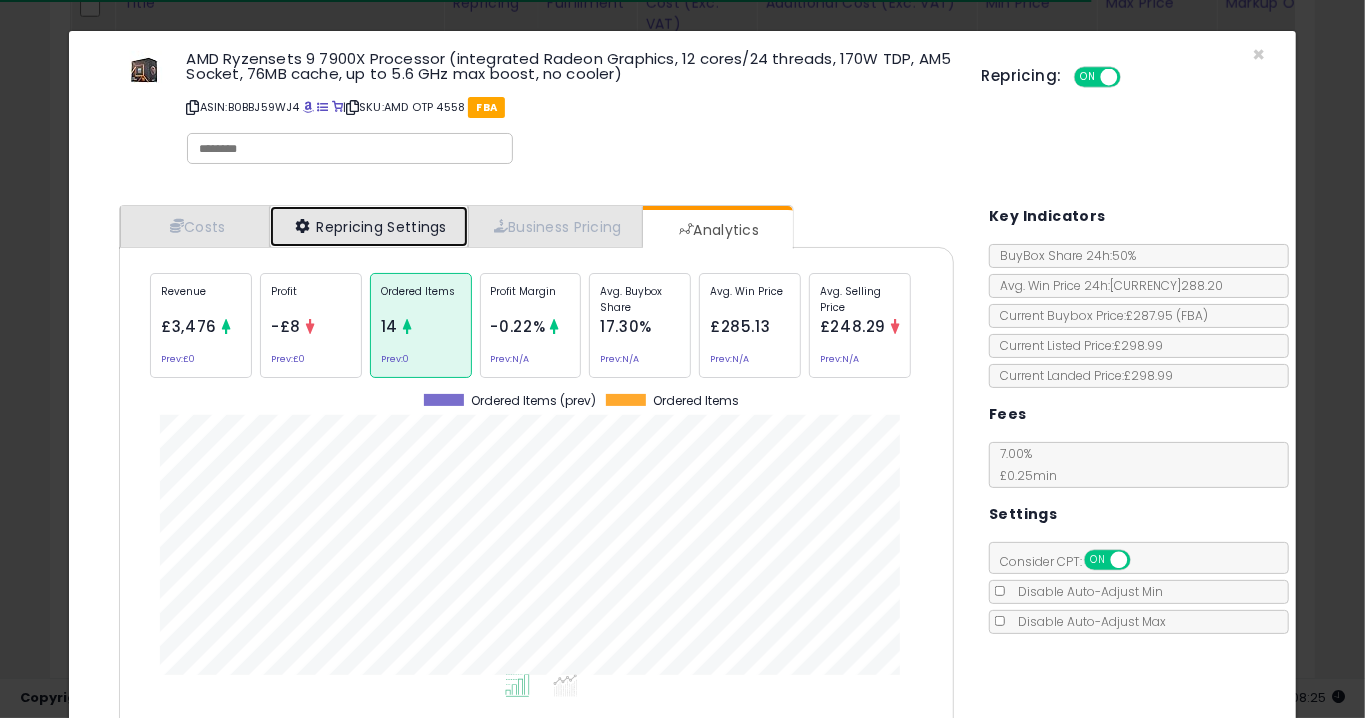 click on "Repricing Settings" at bounding box center (369, 226) 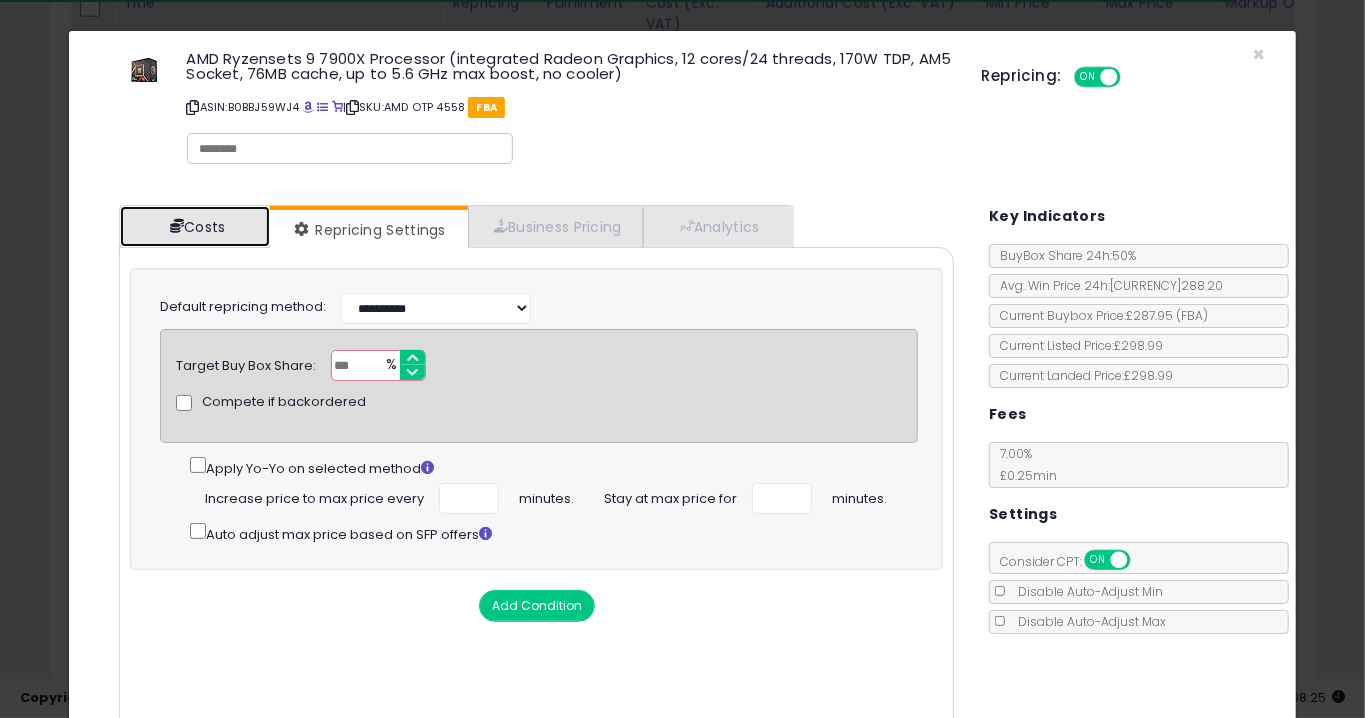click on "Costs" at bounding box center (195, 226) 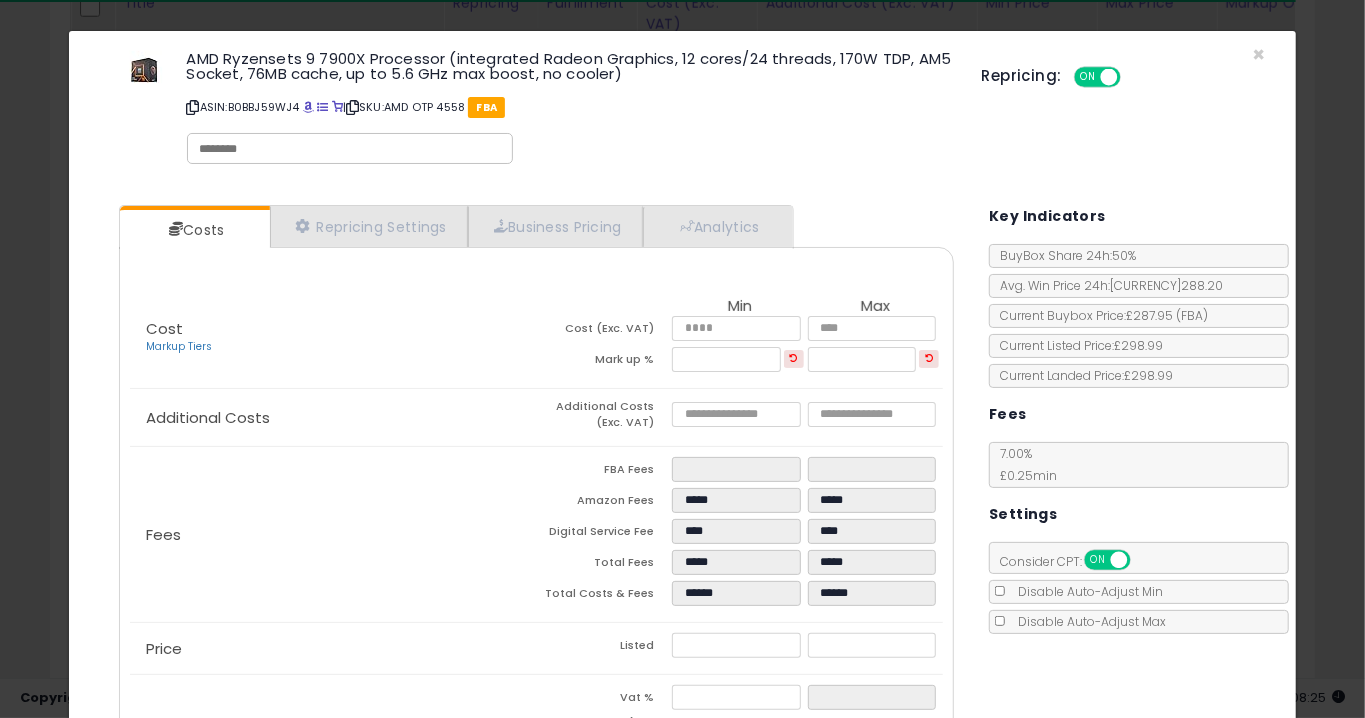 click on "× Close
AMD Ryzensets 9 7900X Processor (integrated Radeon Graphics, 12 cores/24 threads, 170W TDP, AM5 Socket, 76MB cache, up to 5.6 GHz max boost, no cooler)
ASIN:  B0BBJ59WJ4
|
SKU:  AMD OTP 4558
FBA
Repricing:
ON   OFF" 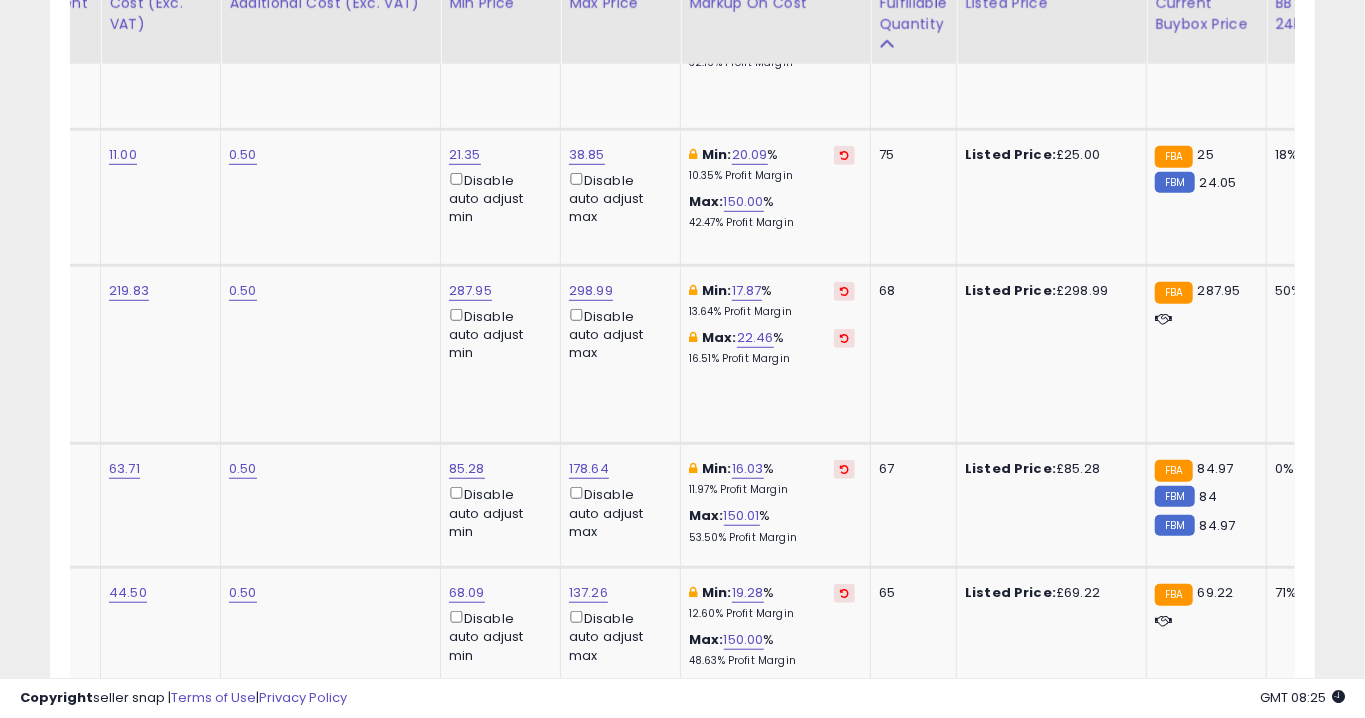 click on "2" 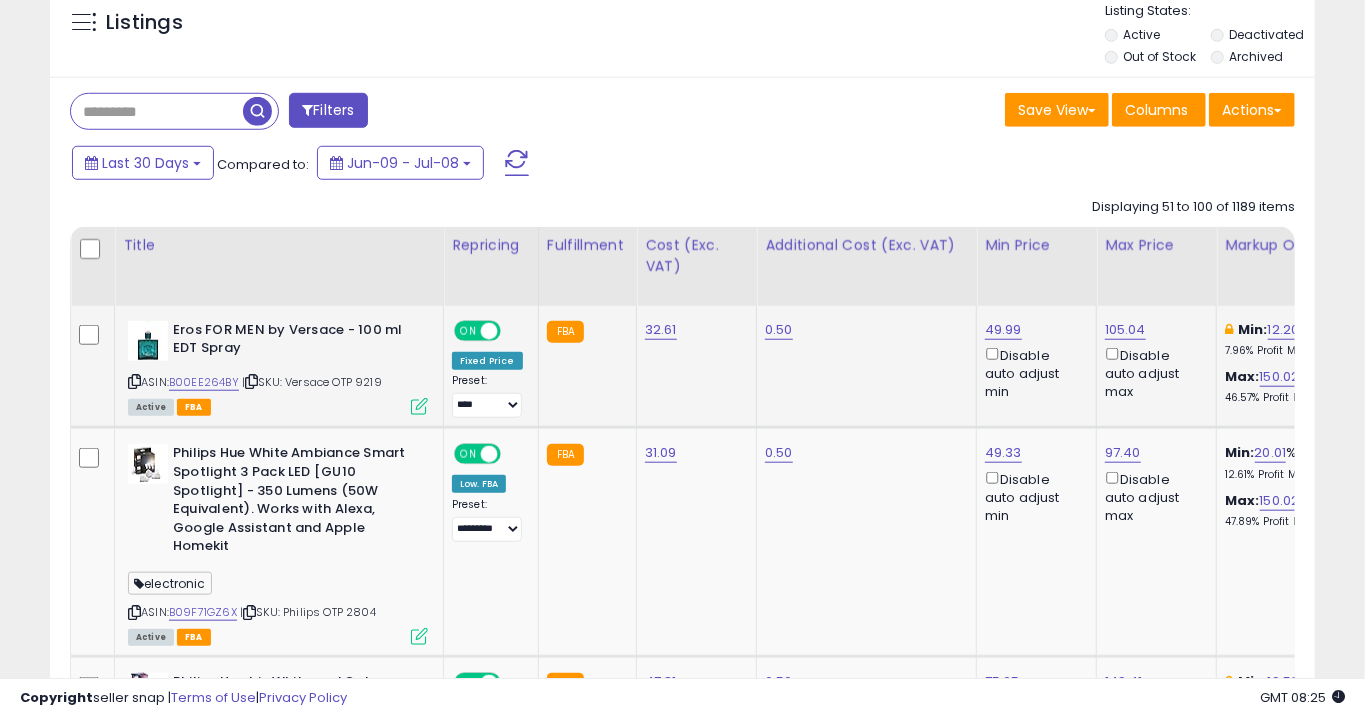 click at bounding box center (419, 406) 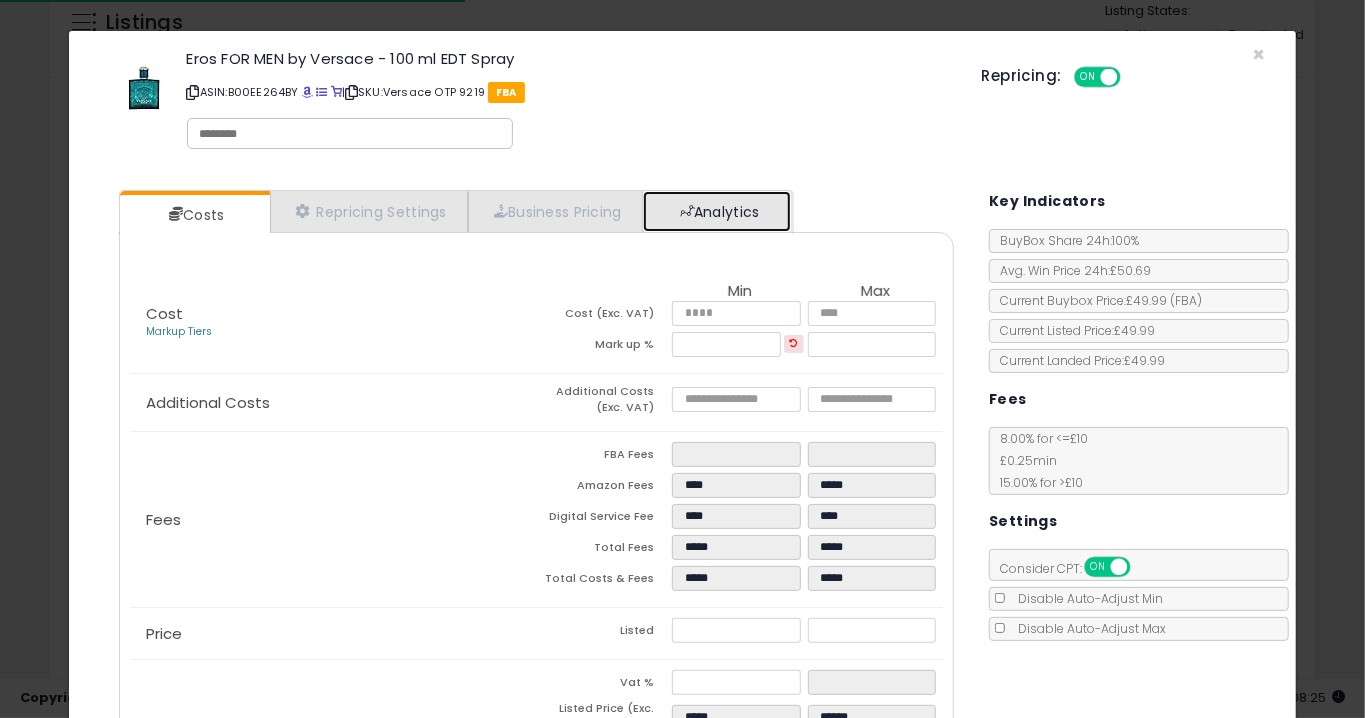 click at bounding box center [687, 211] 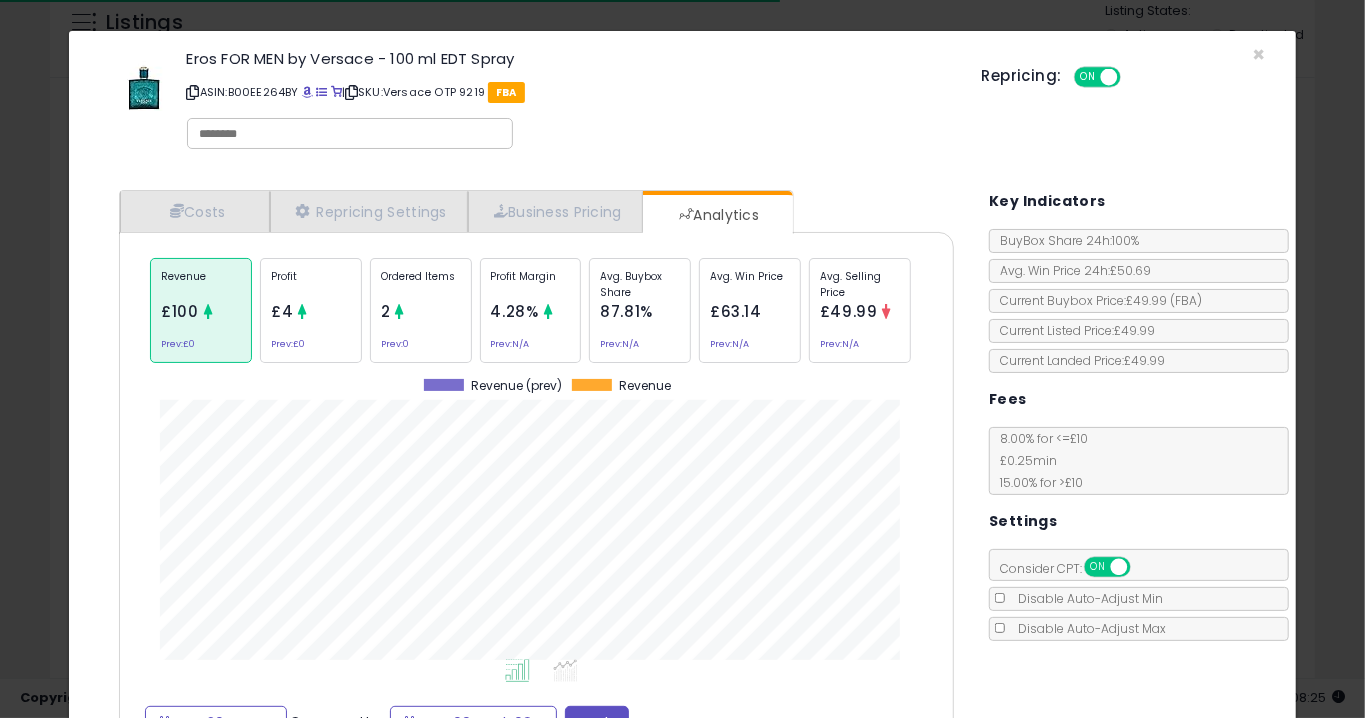 click at bounding box center (399, 311) 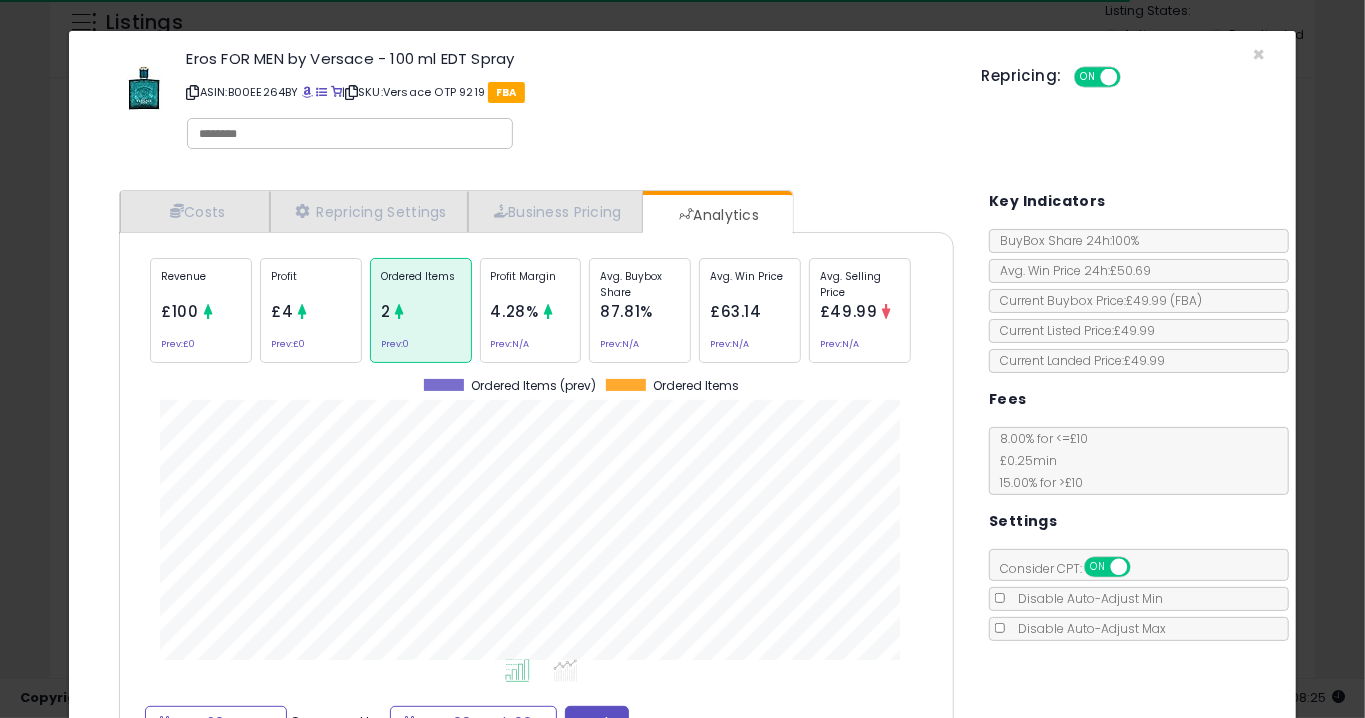 click on "× Close
Eros FOR MEN by Versace - 100 ml EDT Spray
ASIN:  B00EE264BY
|
SKU:  Versace OTP 9219
FBA
Repricing:
ON   OFF
Retrieving listing data..." 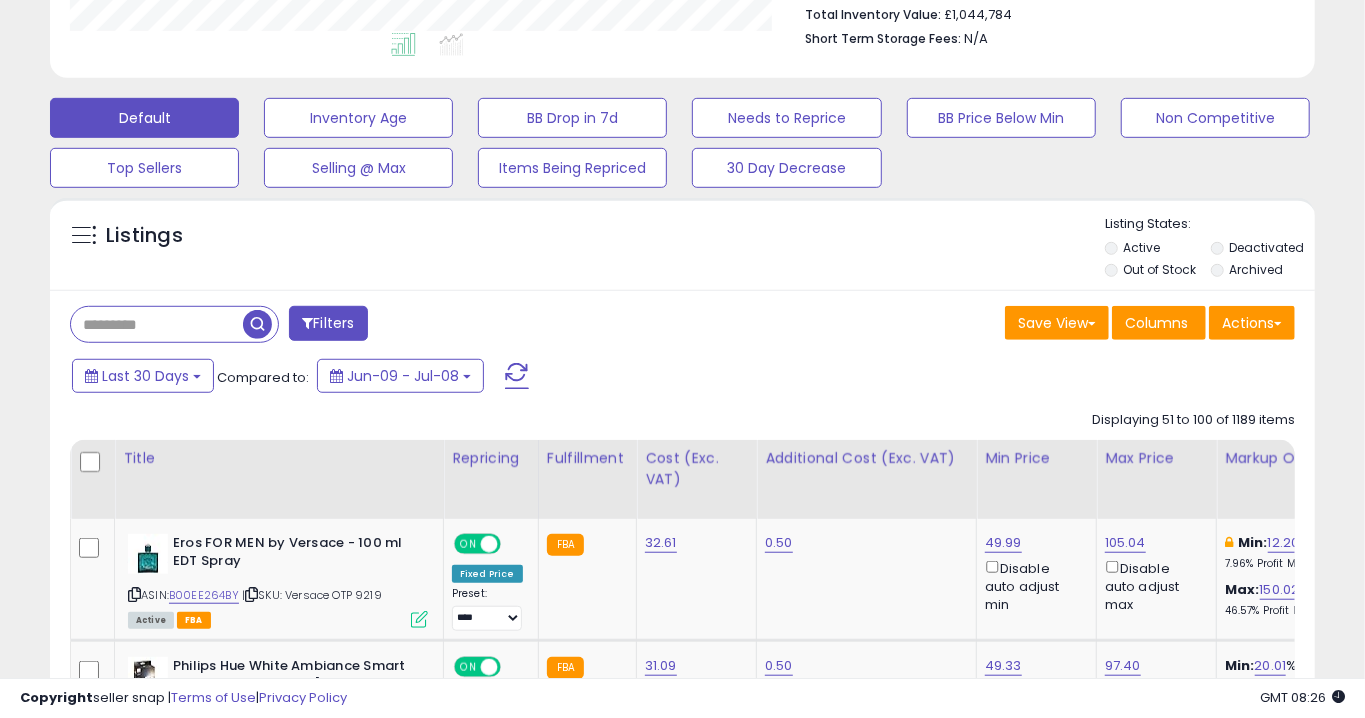 click at bounding box center [157, 324] 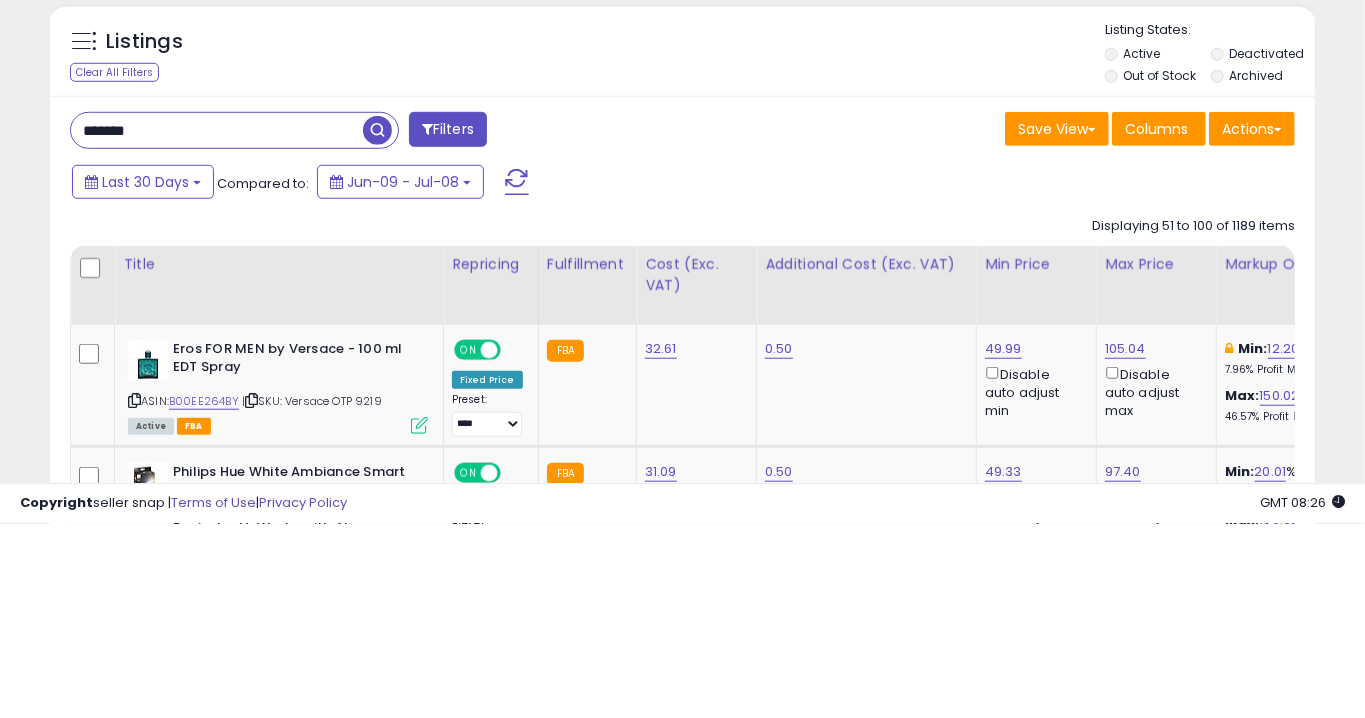 click at bounding box center (380, 322) 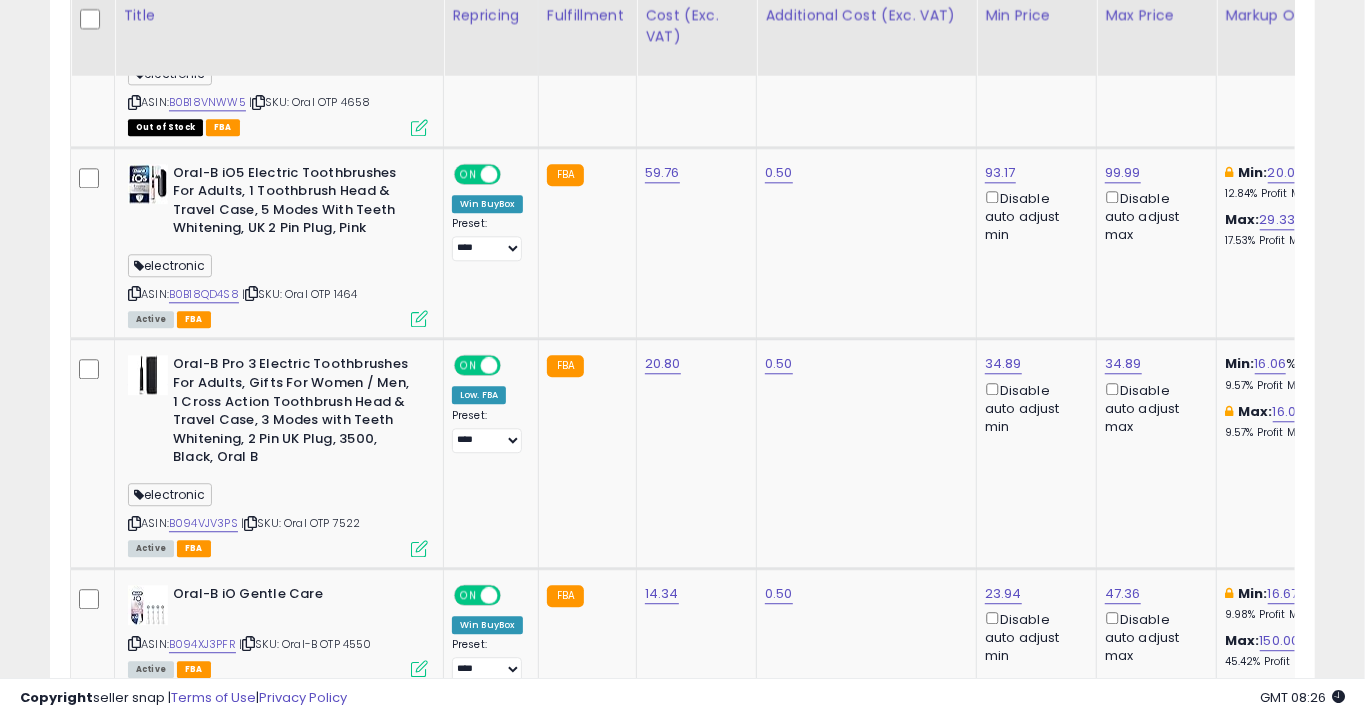 scroll, scrollTop: 6679, scrollLeft: 0, axis: vertical 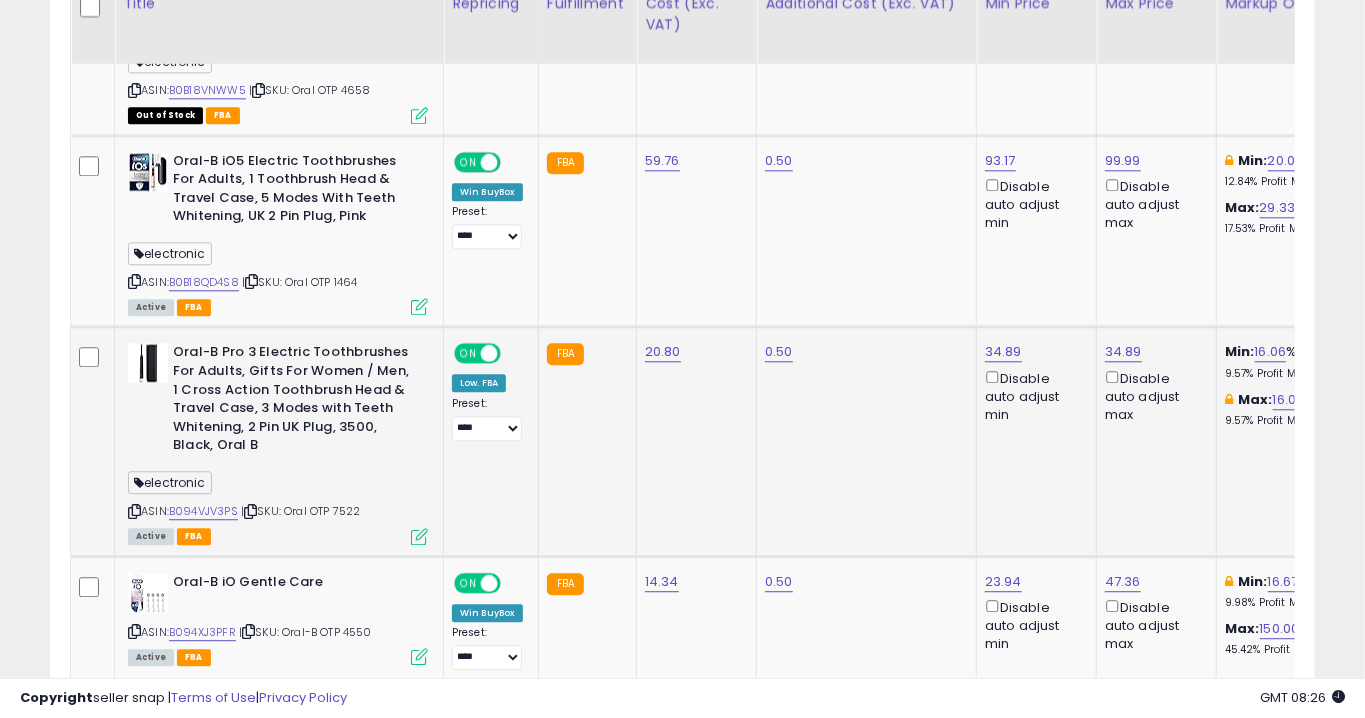 click at bounding box center [419, 536] 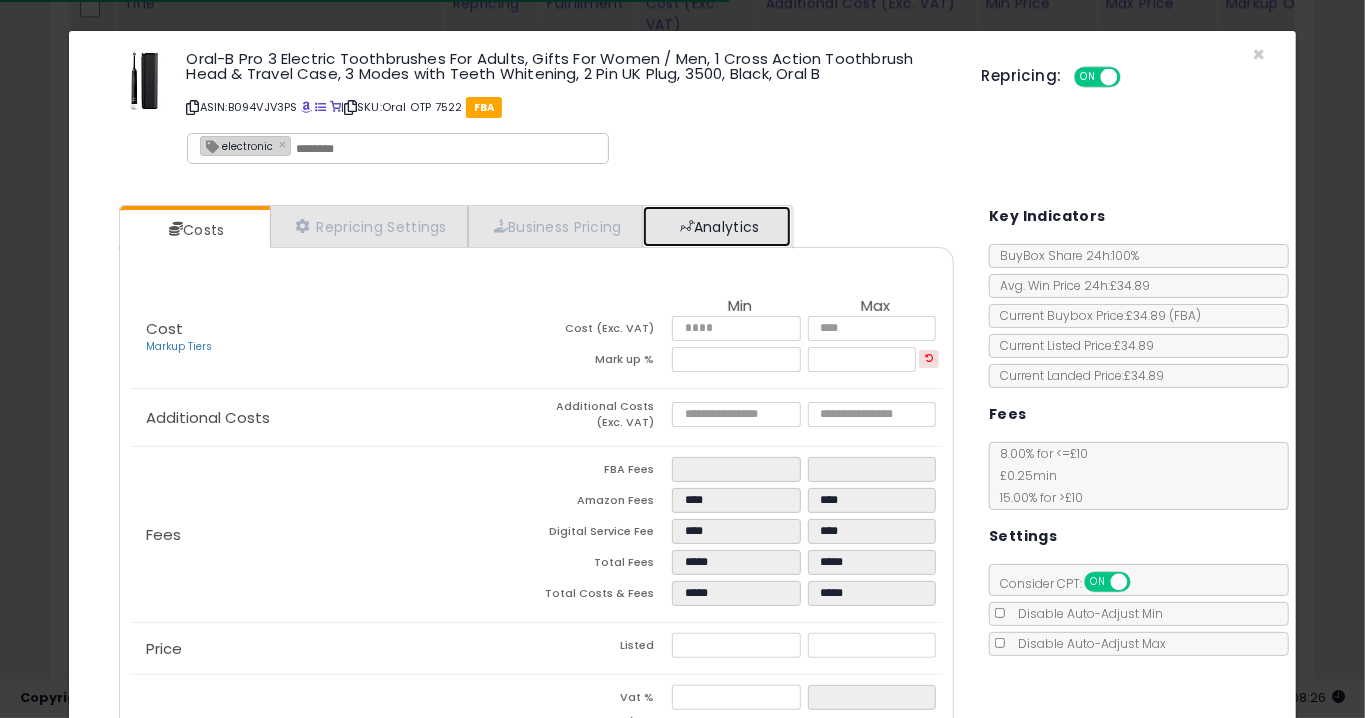 click on "Analytics" at bounding box center (717, 226) 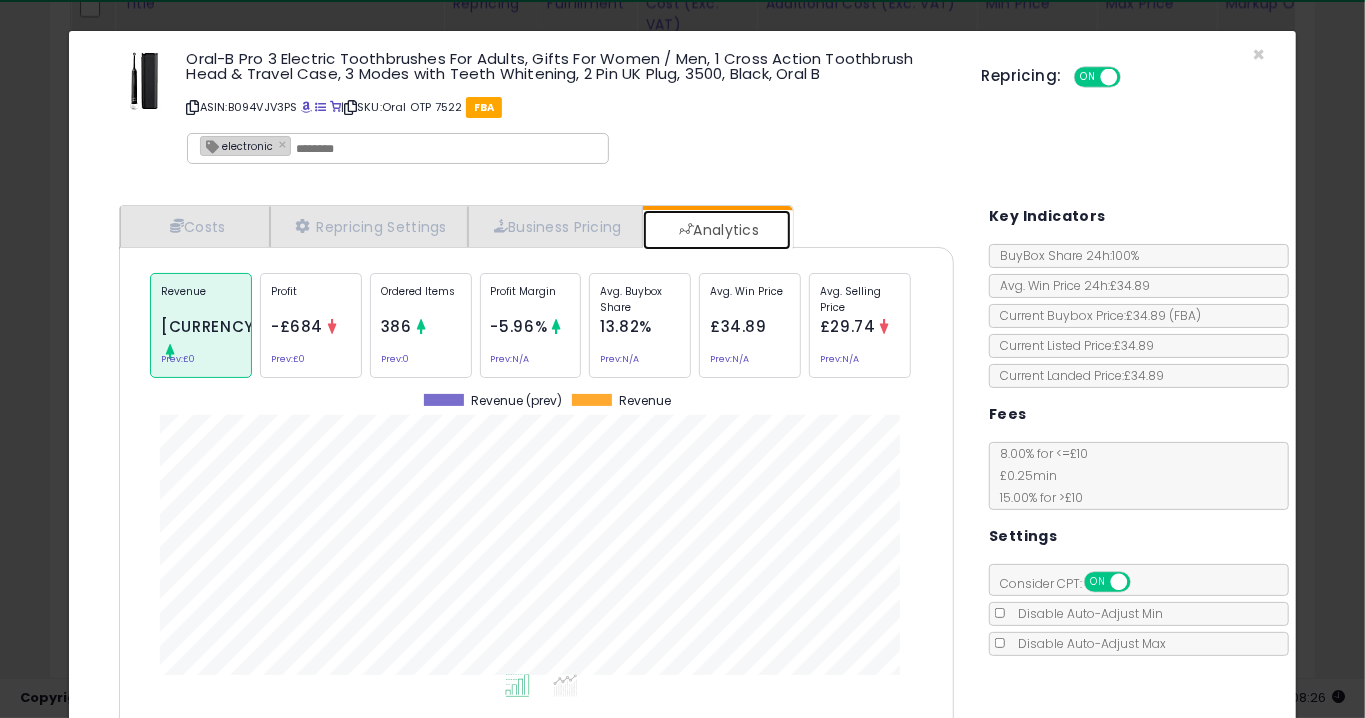 scroll, scrollTop: 999387, scrollLeft: 999124, axis: both 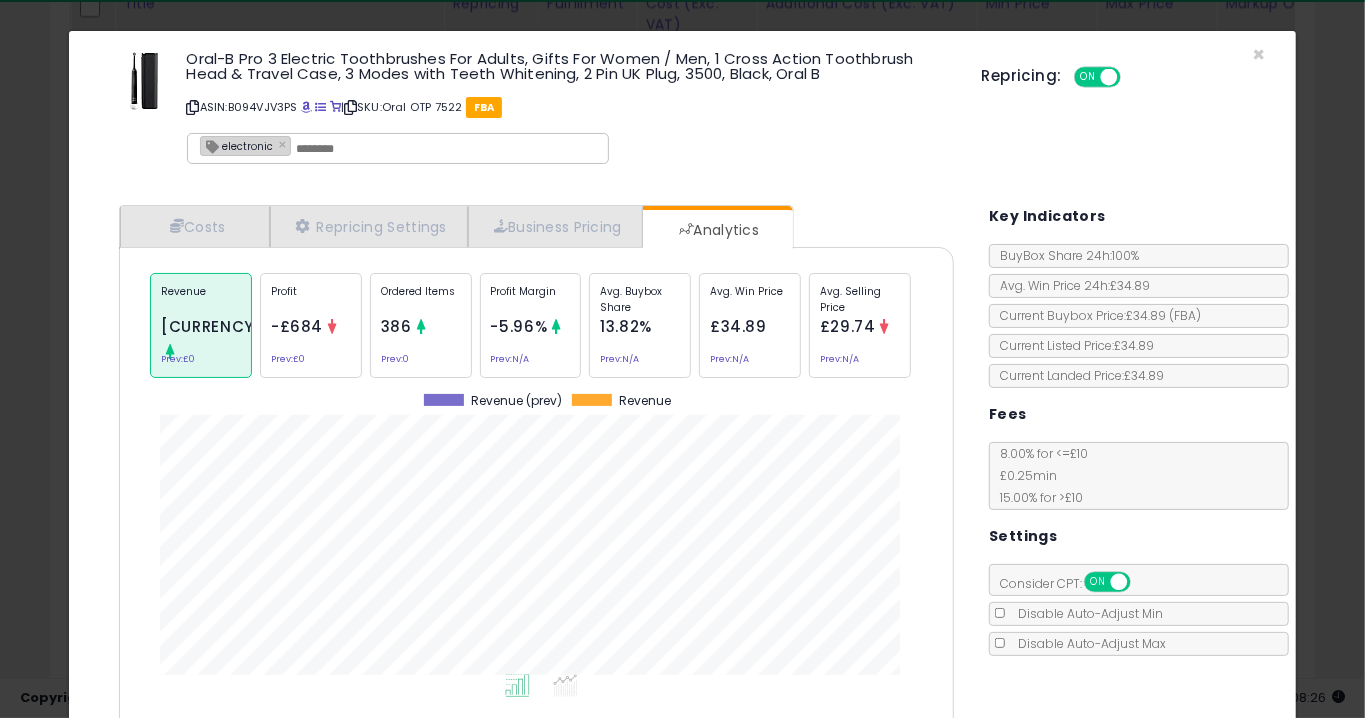 click on "386" at bounding box center (396, 326) 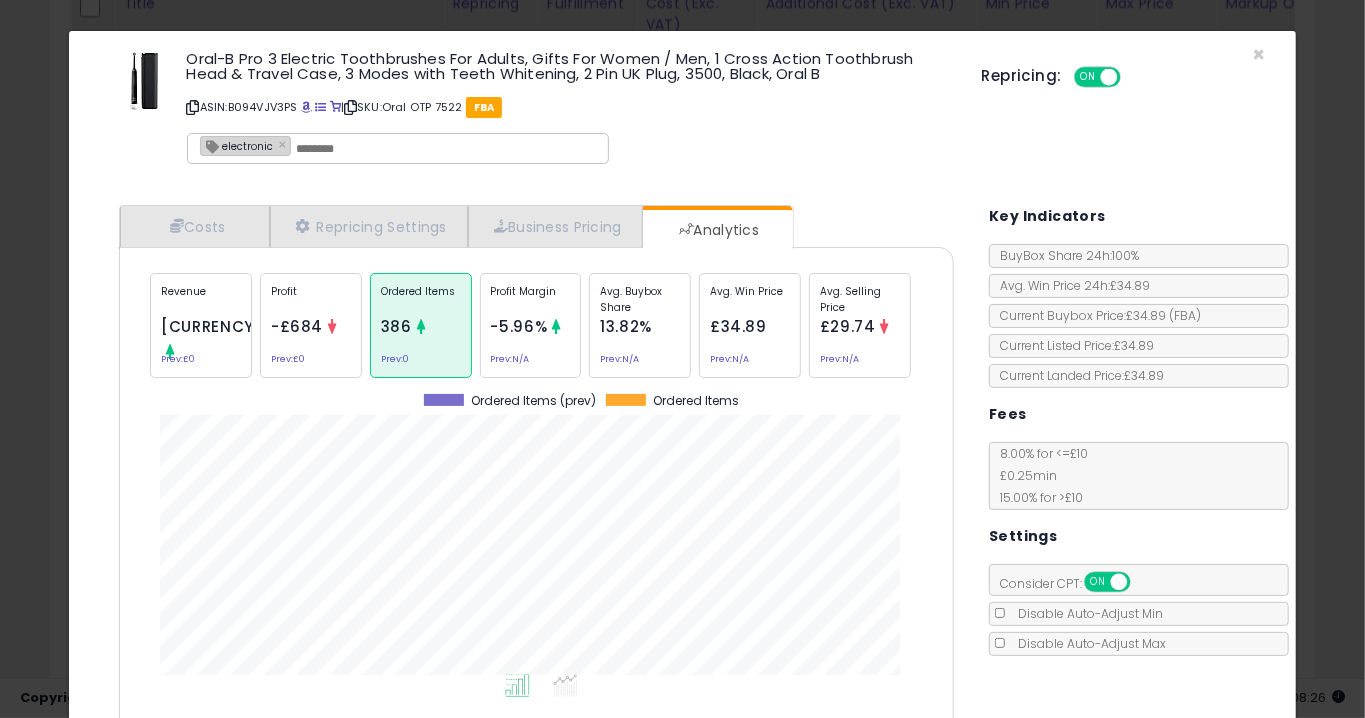 scroll, scrollTop: 999387, scrollLeft: 999124, axis: both 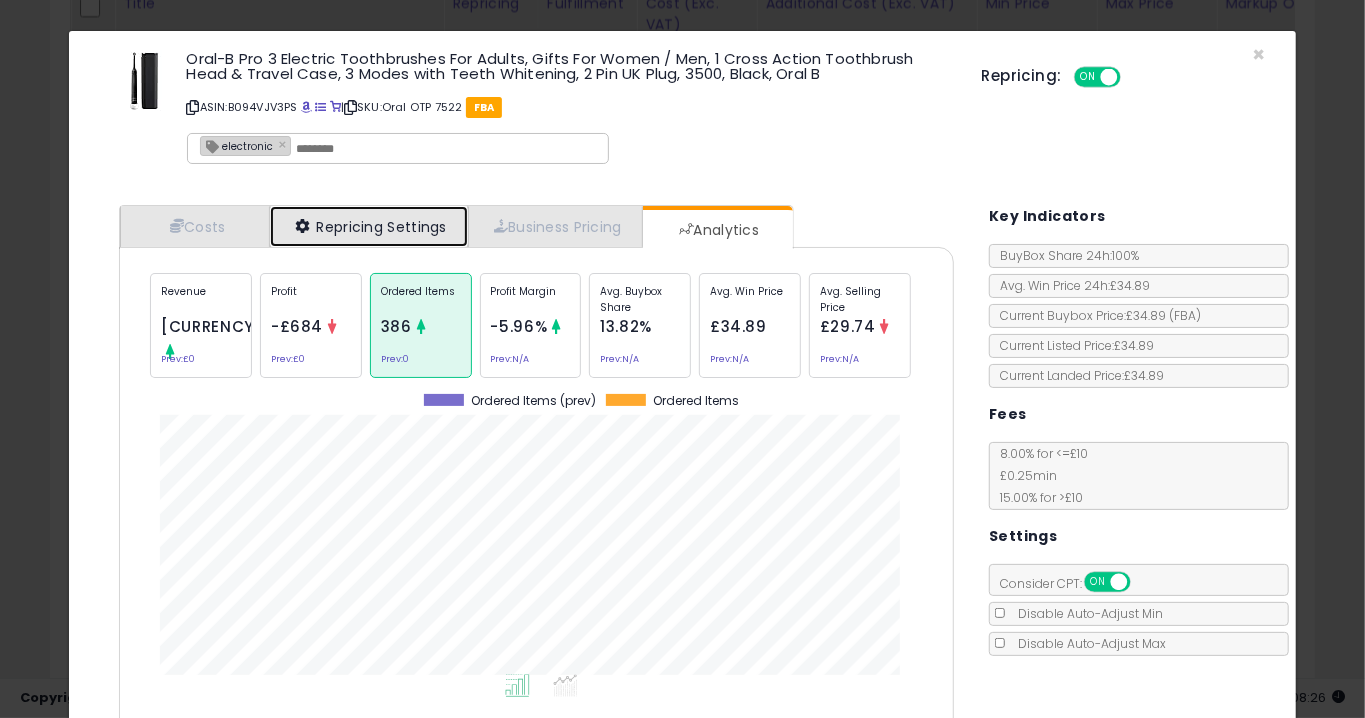 click on "Repricing Settings" at bounding box center (369, 226) 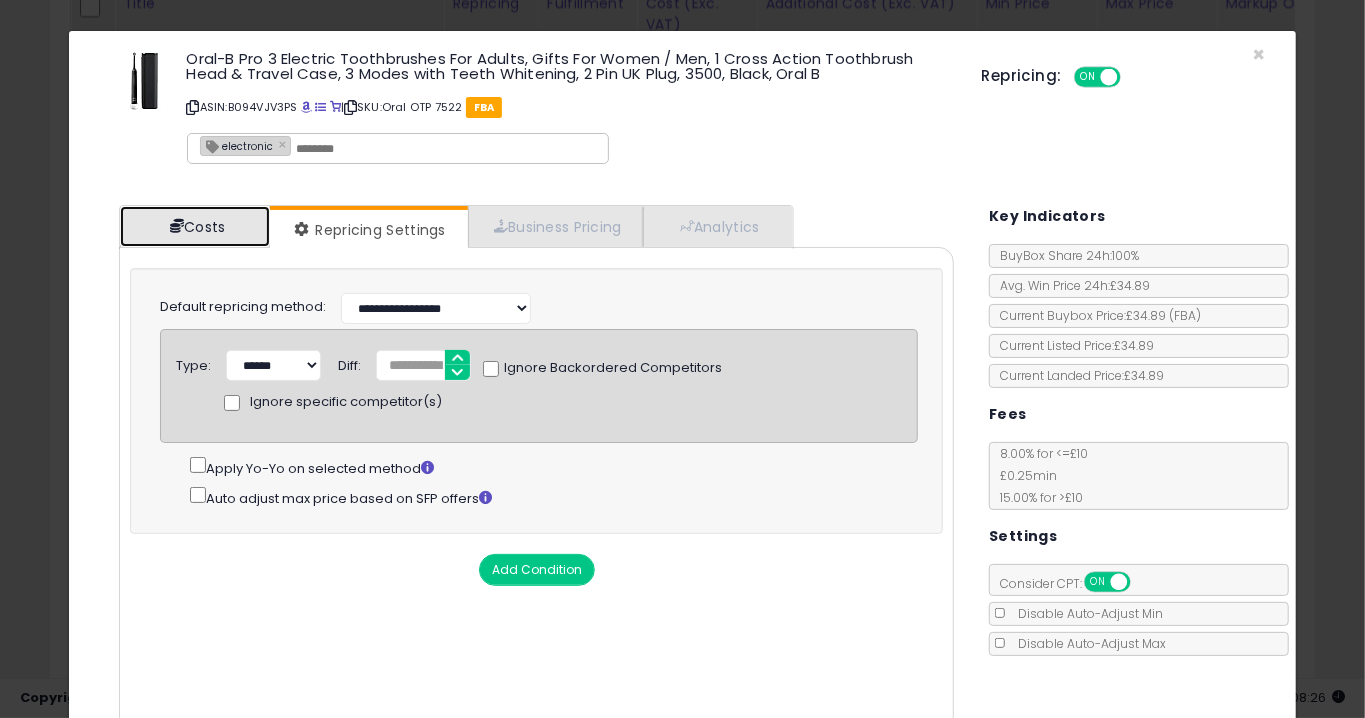 click on "Costs" at bounding box center (195, 226) 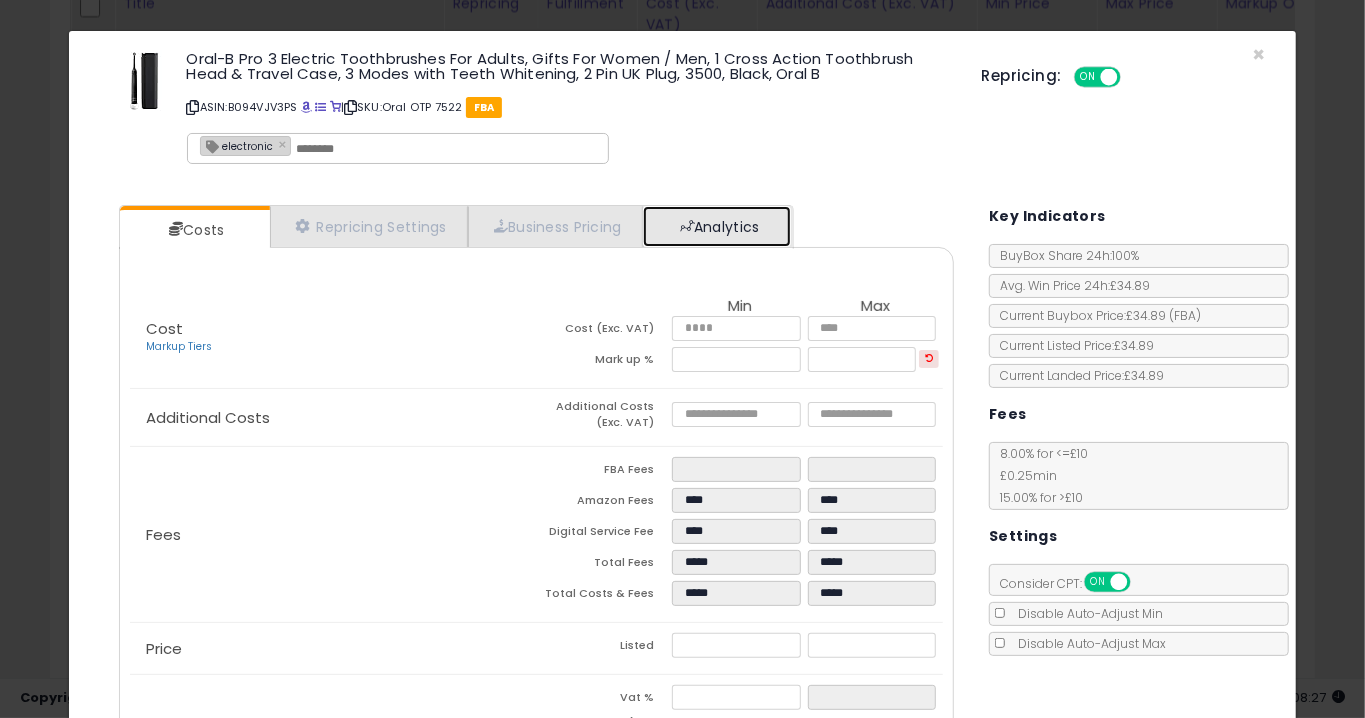 click on "Analytics" at bounding box center (717, 226) 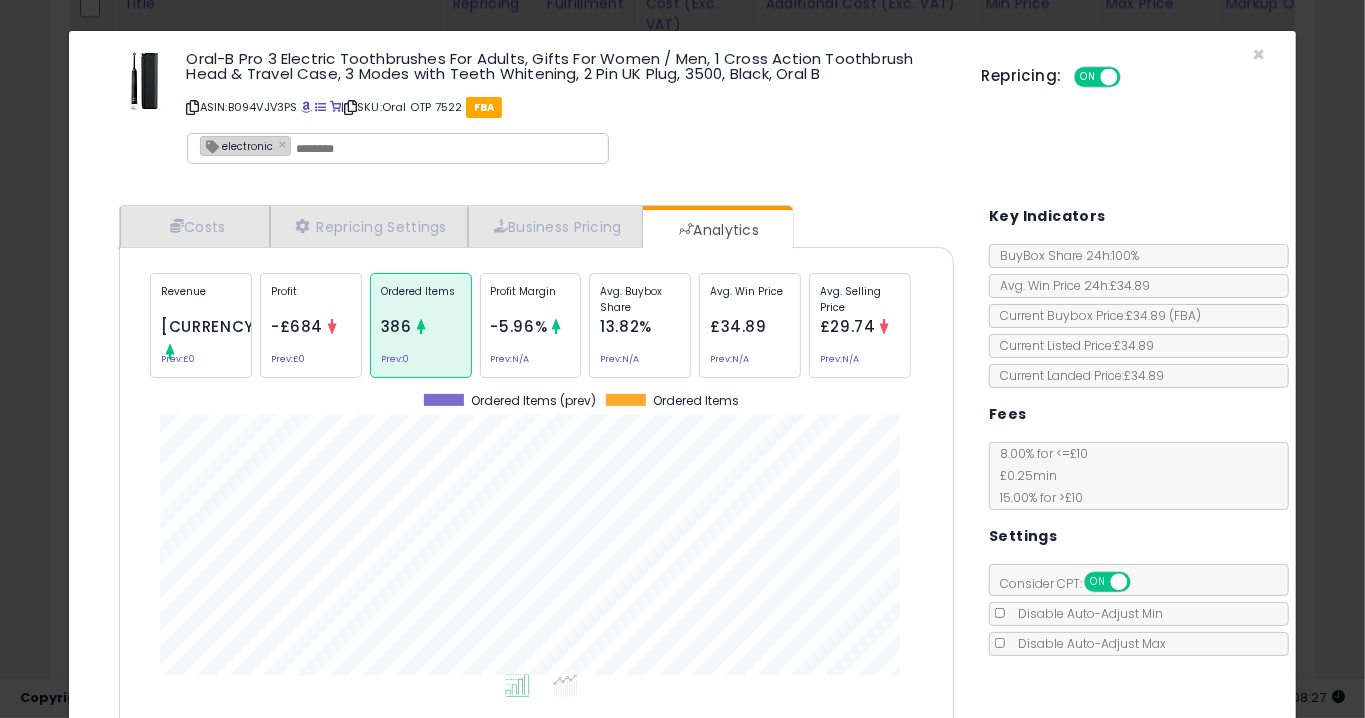 click on "× Close
Oral-B Pro 3 Electric Toothbrushes For Adults, Gifts For Women / Men, 1 Cross Action Toothbrush Head & Travel Case, 3 Modes with Teeth Whitening, 2 Pin UK Plug, 3500, Black, Oral B
ASIN:  B094VJV3PS
|
SKU:  Oral OTP 7522
FBA
electronic ×
Repricing:
ON   OFF
*" 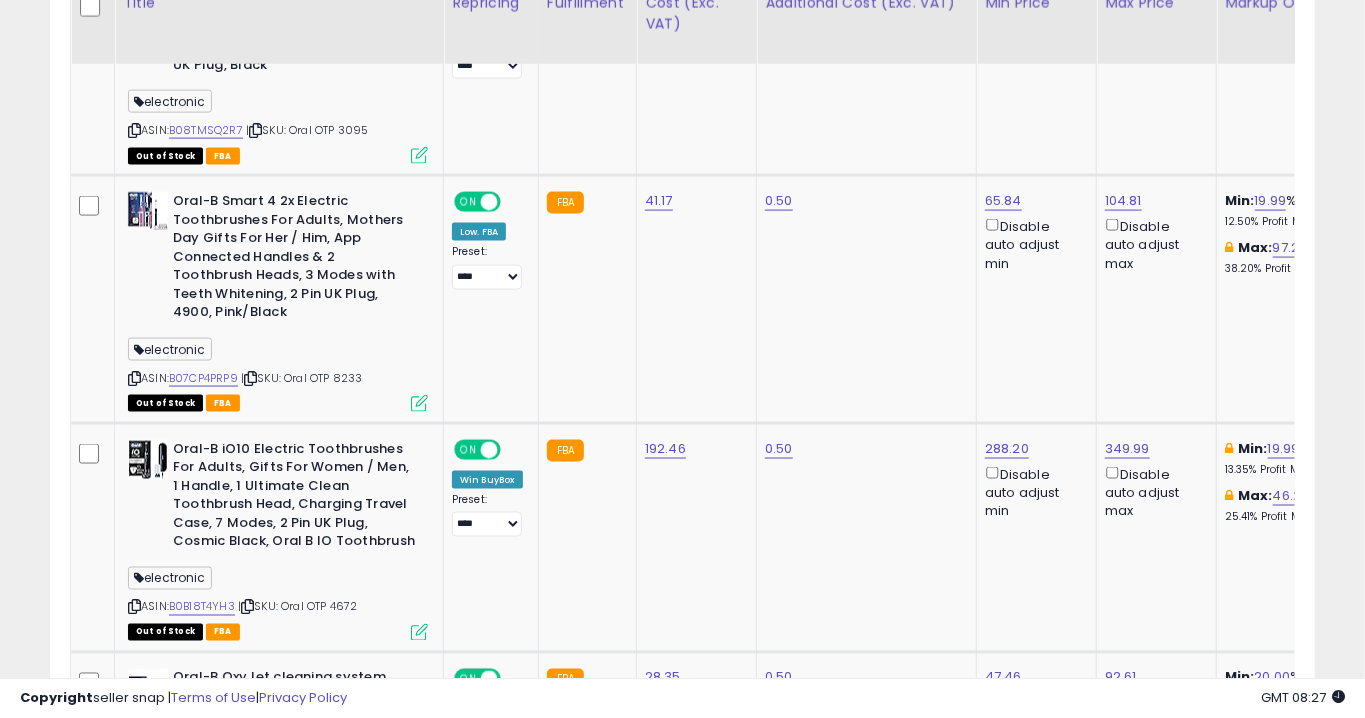 scroll, scrollTop: 5617, scrollLeft: 0, axis: vertical 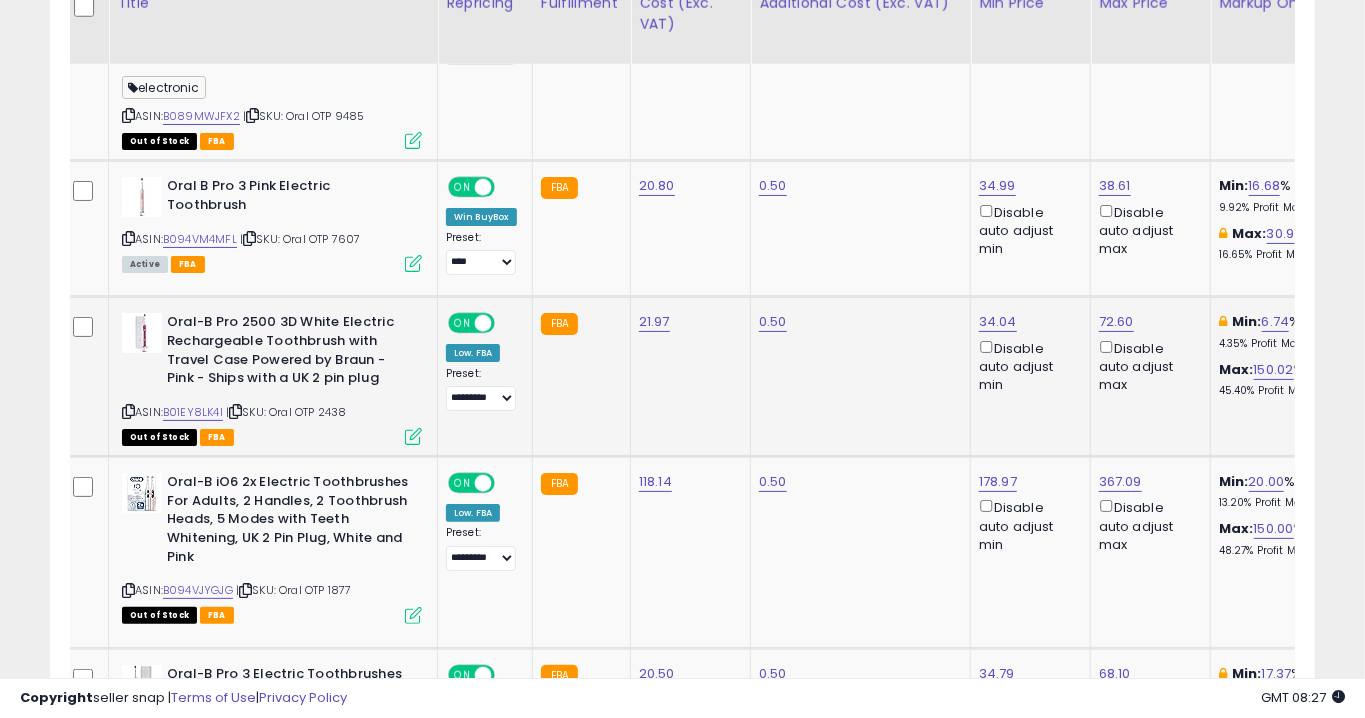 click on "ASIN:  B01EY8LK4I    |   SKU: Oral OTP 2438 Out of Stock FBA" at bounding box center [272, 378] 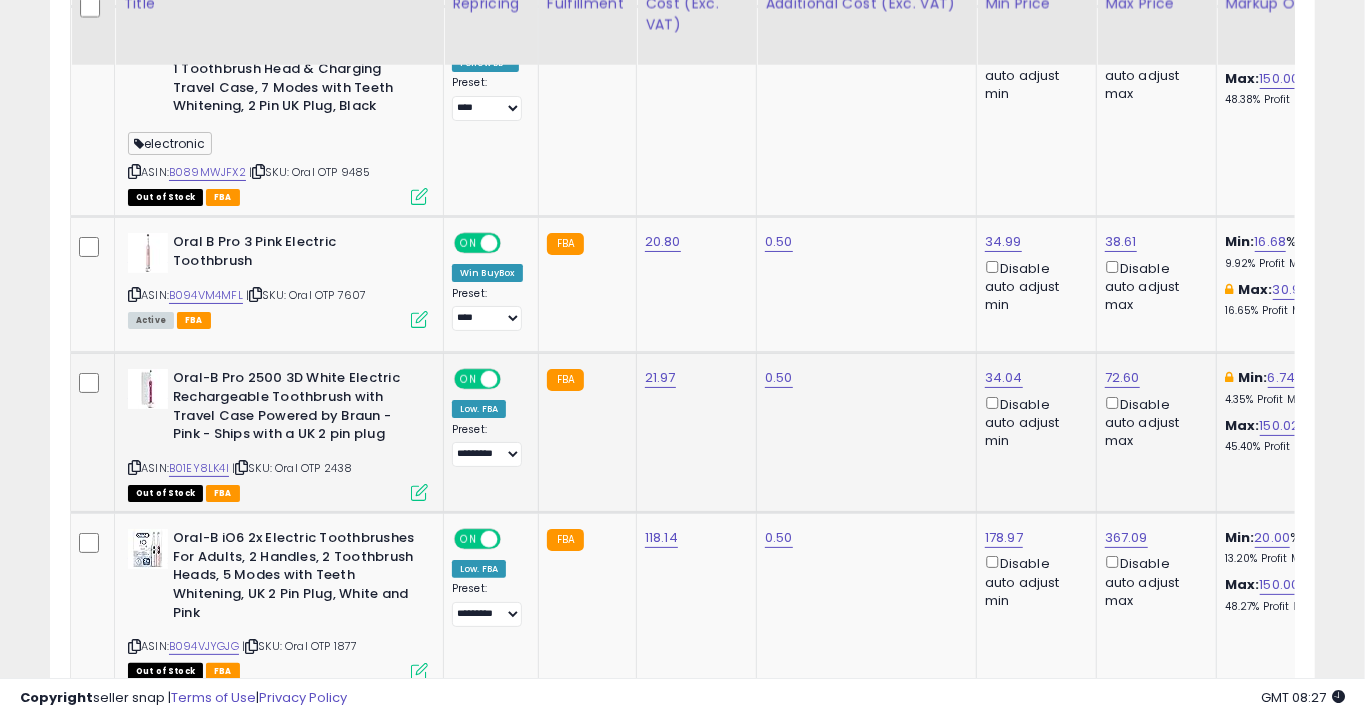 click on "Oral B Pro 3 Pink Electric Toothbrush  ASIN:  B094VM4MFL    |   SKU: Oral OTP 7607 Active FBA" 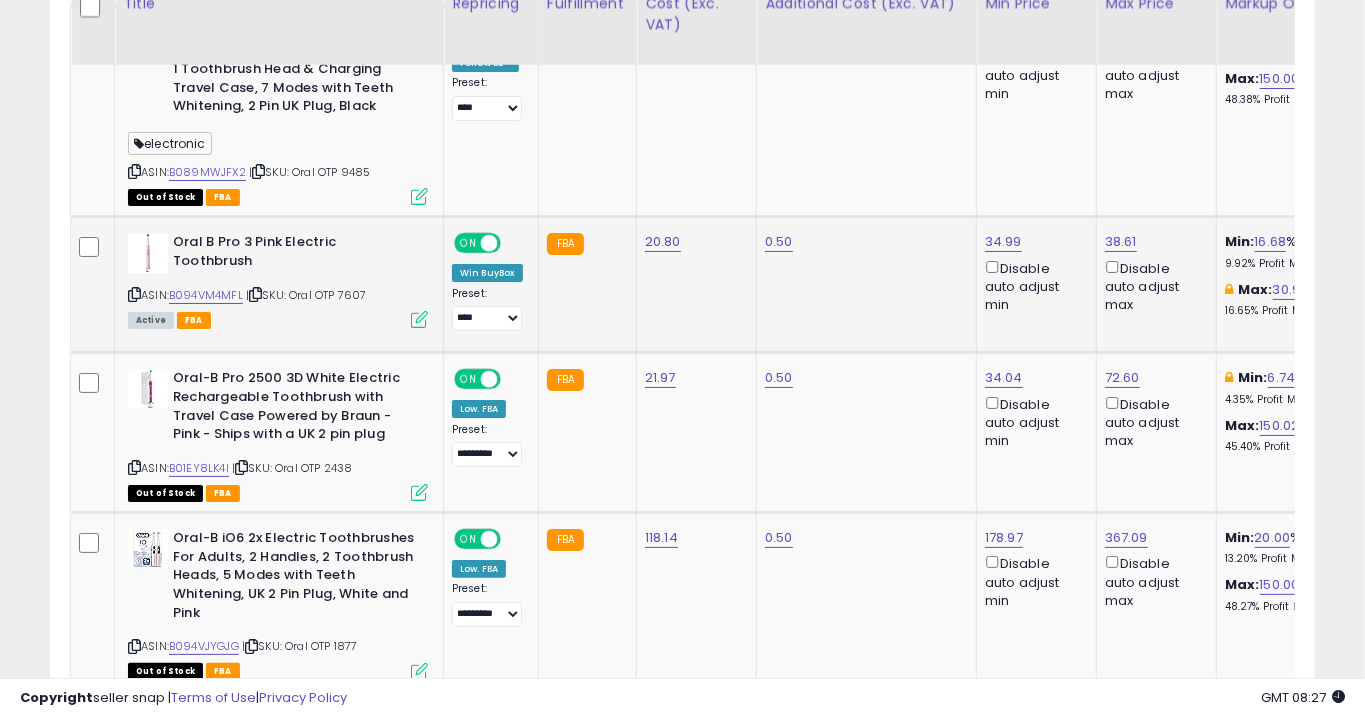 click at bounding box center (419, 319) 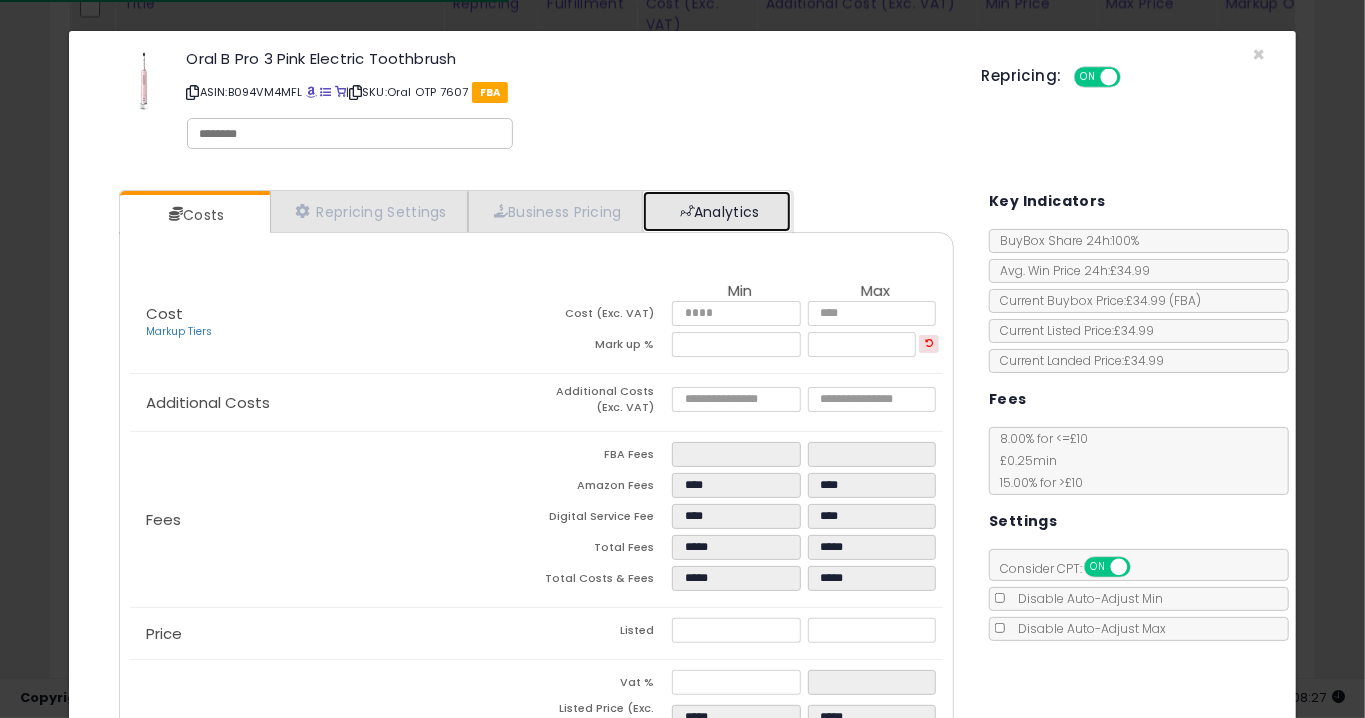 click at bounding box center [687, 211] 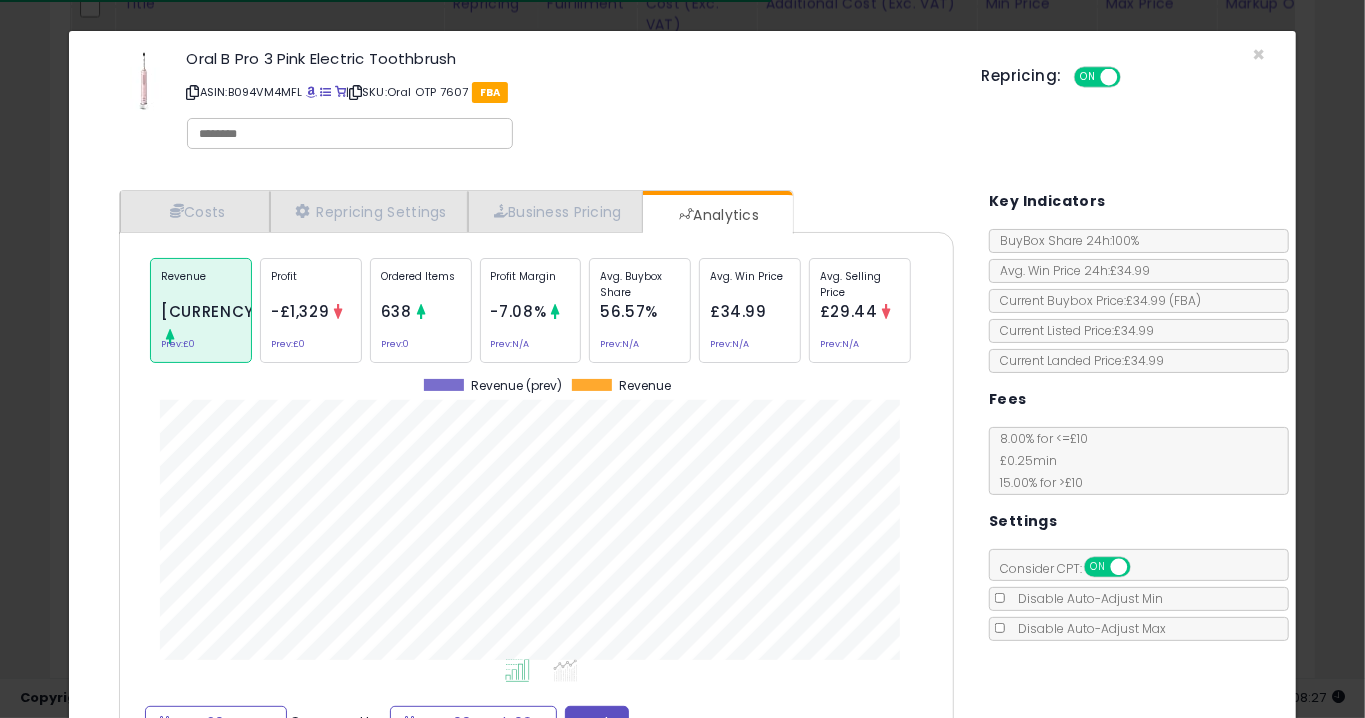 click on "Ordered Items
638
Prev:  0" 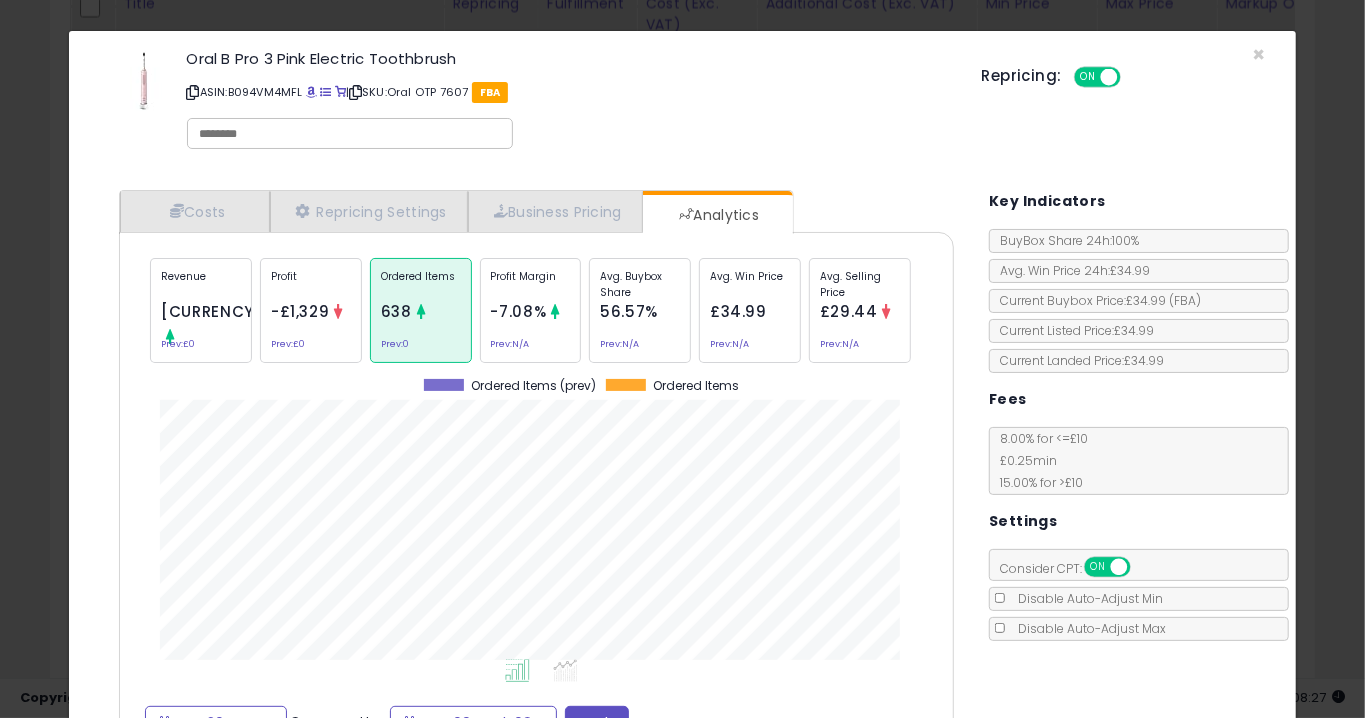 click on "× Close
Oral B Pro 3 Pink Electric Toothbrush
ASIN:  B094VM4MFL
|
SKU:  Oral OTP 7607
FBA
Repricing:
ON   OFF
Retrieving listing data...
*" 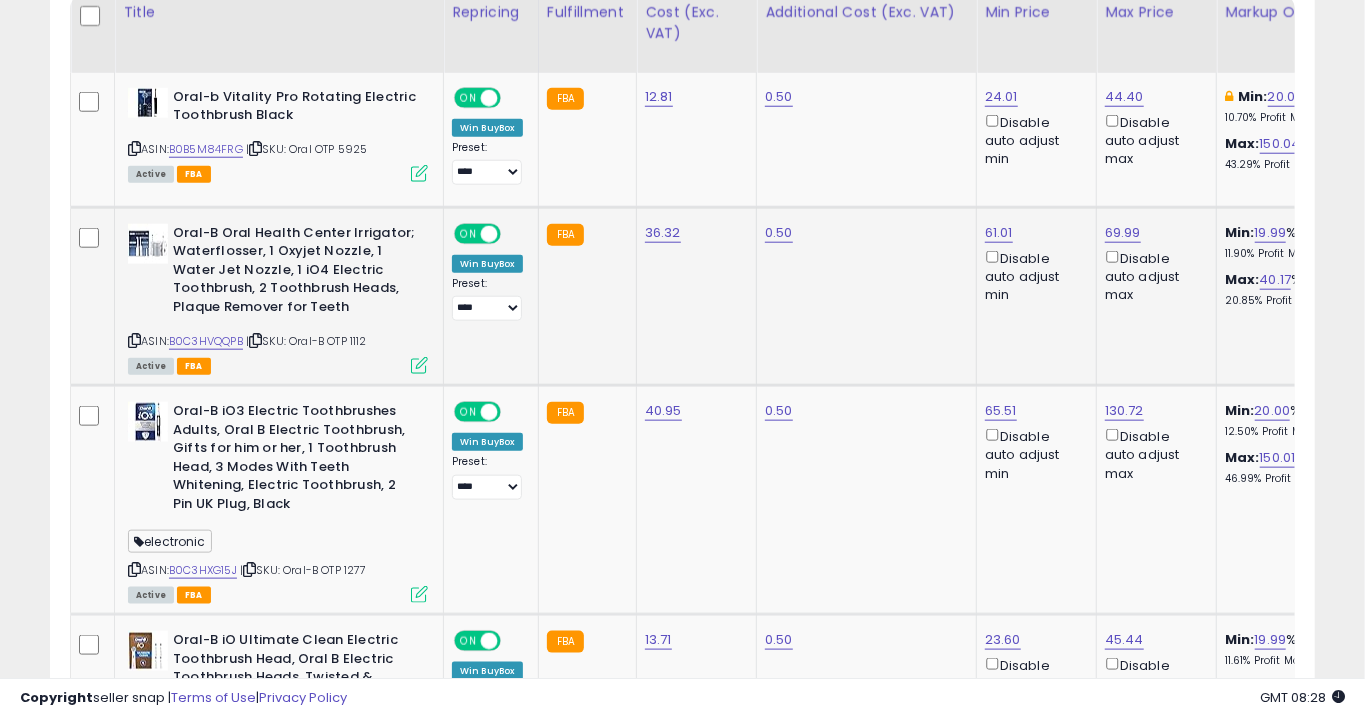 click at bounding box center (419, 365) 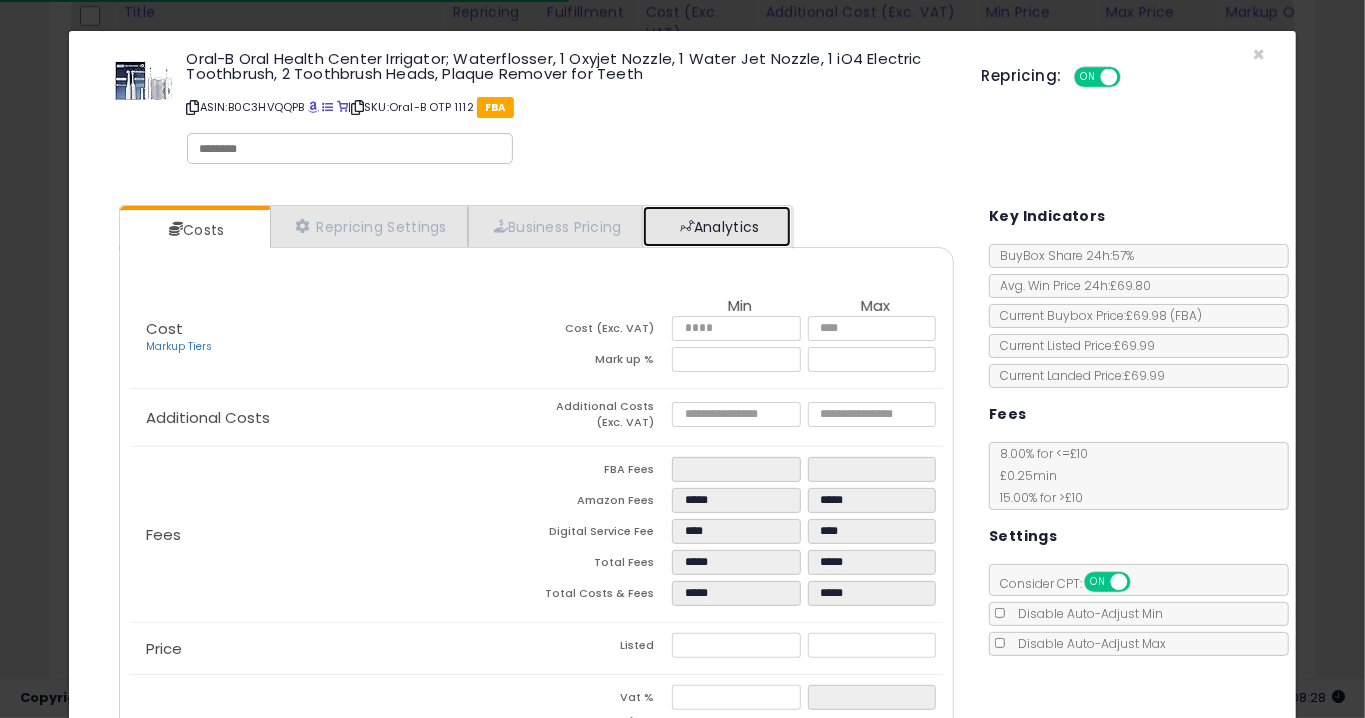 click on "Analytics" at bounding box center [717, 226] 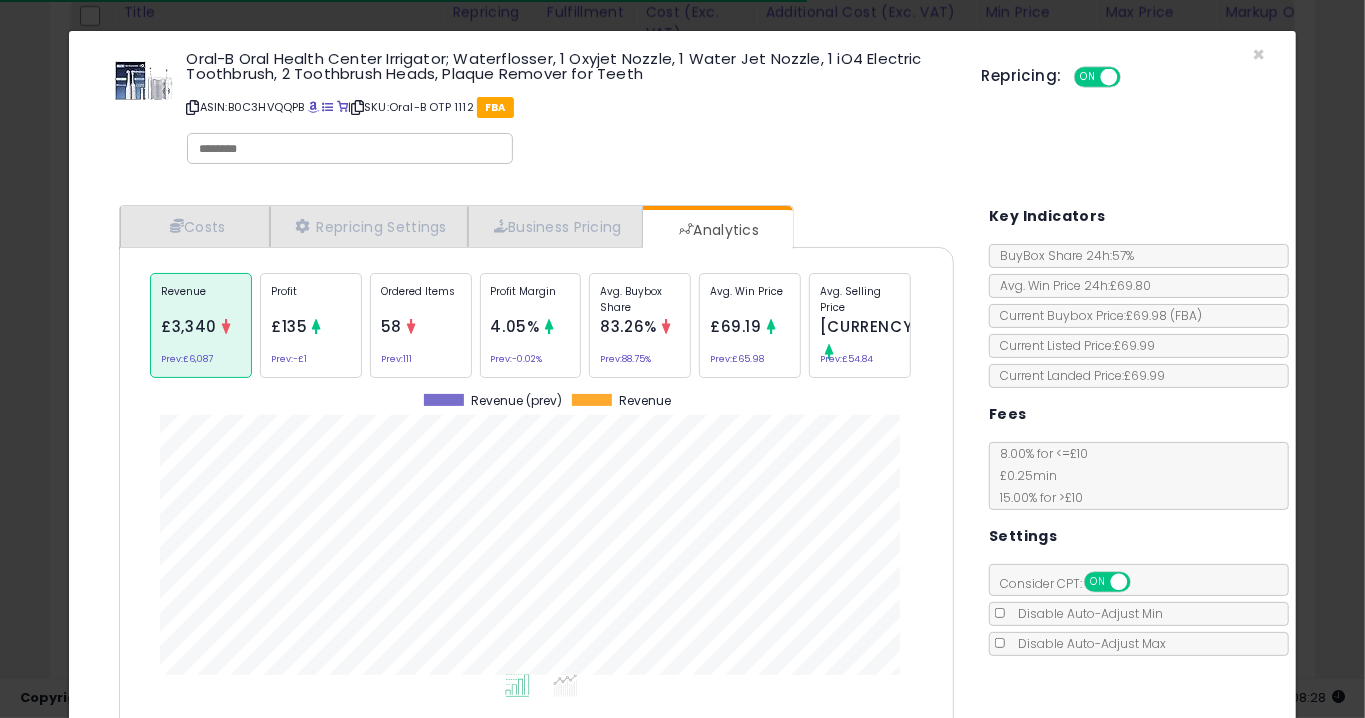 click on "58" at bounding box center [391, 326] 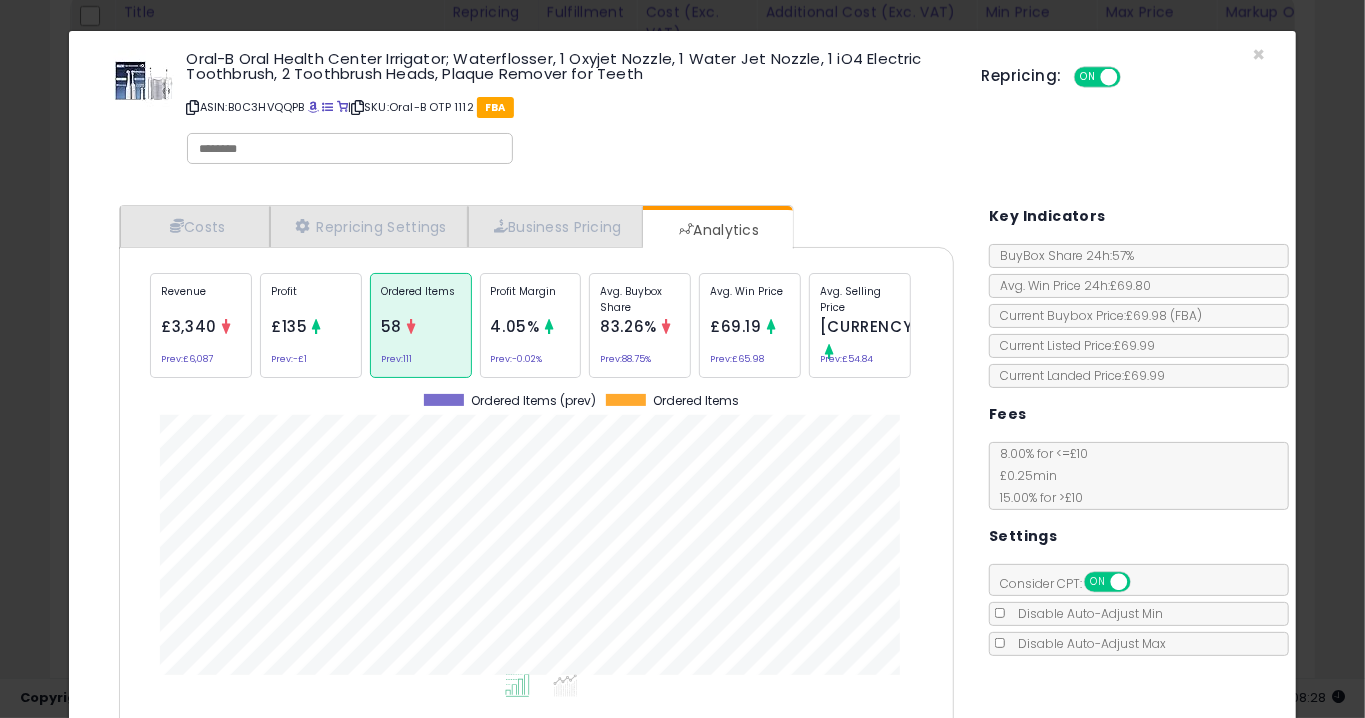click on "× Close
Oral-B Oral Health Center Irrigator; Waterflosser, 1 Oxyjet Nozzle, 1 Water Jet Nozzle, 1 iO4 Electric Toothbrush, 2 Toothbrush Heads, Plaque Remover for Teeth
ASIN:  B0C3HVQQPB
|
SKU:  Oral-B OTP 1112
FBA
Repricing:
ON   OFF" 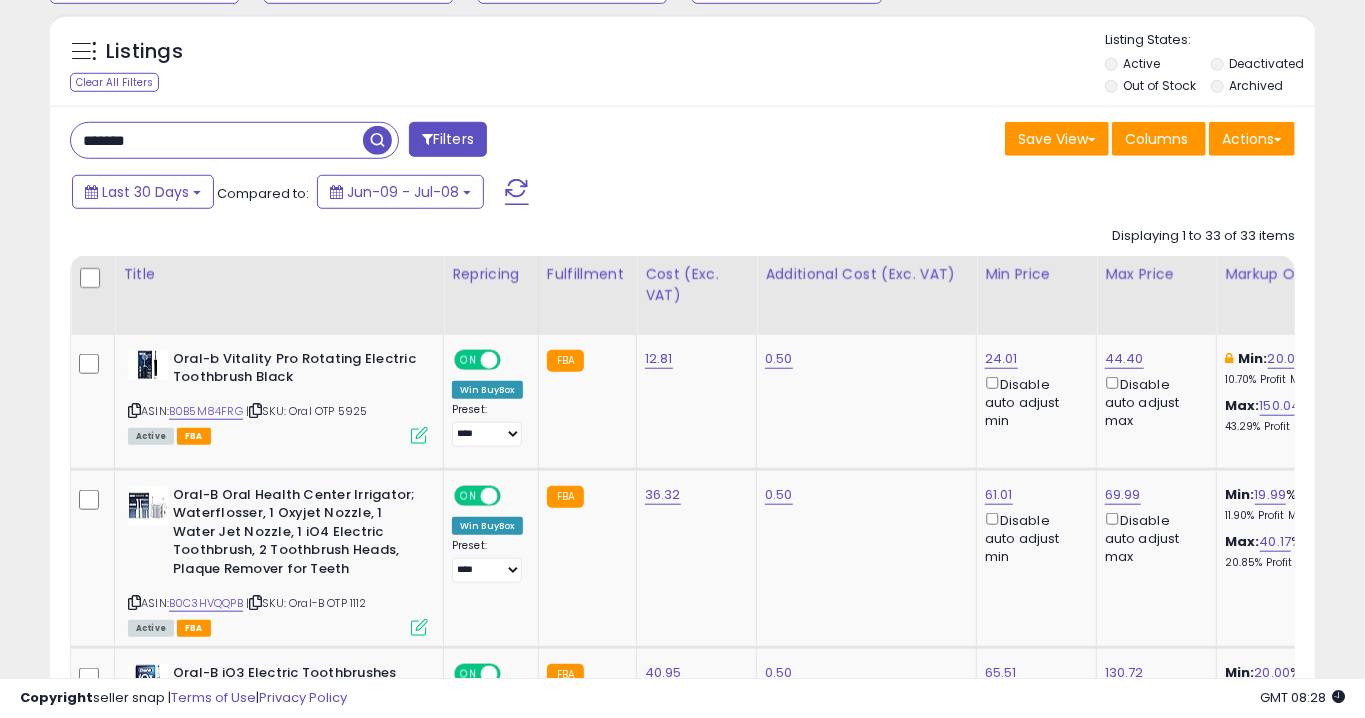 click on "******" at bounding box center [217, 140] 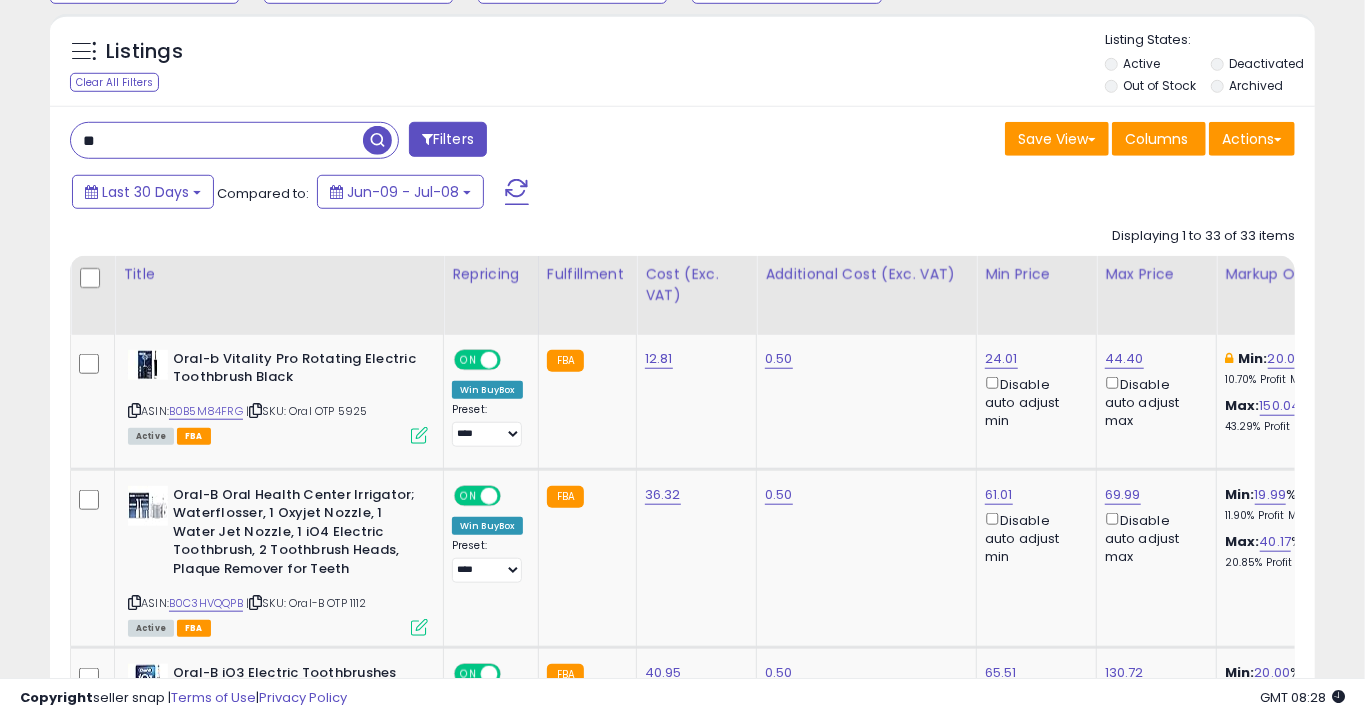type on "*" 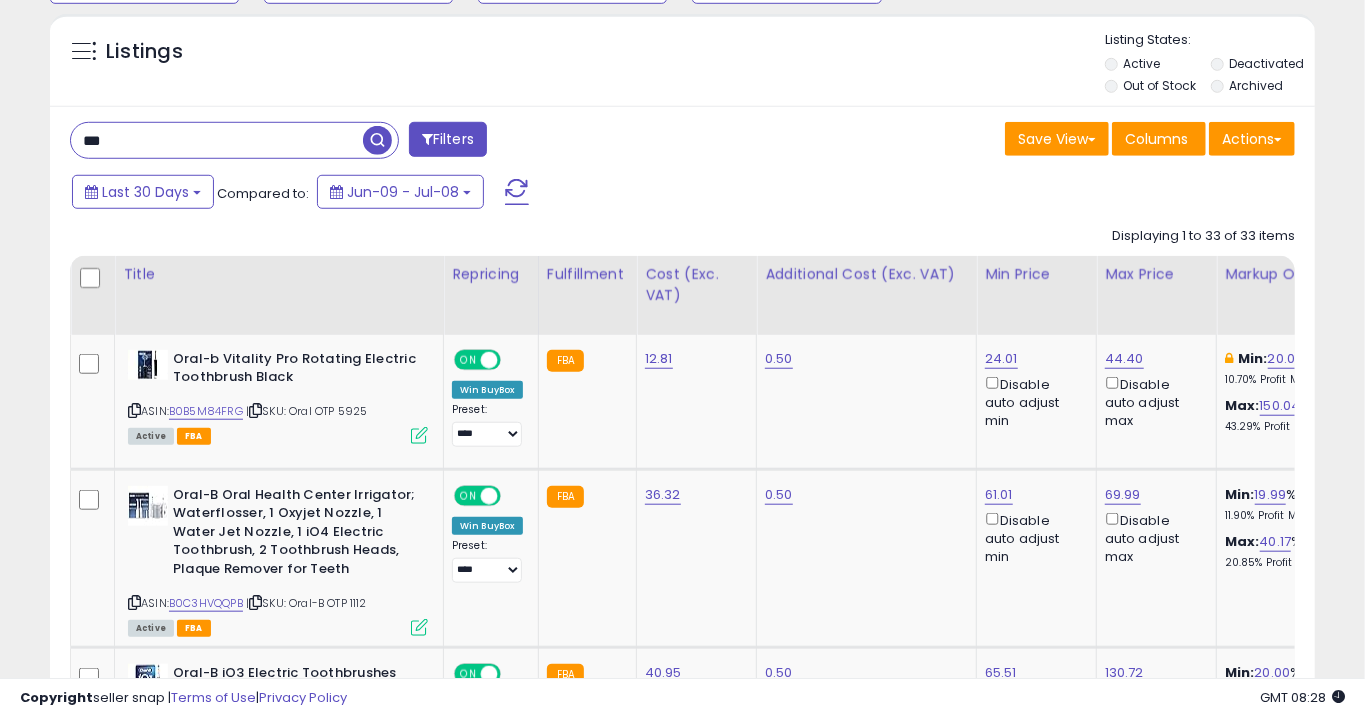 type on "***" 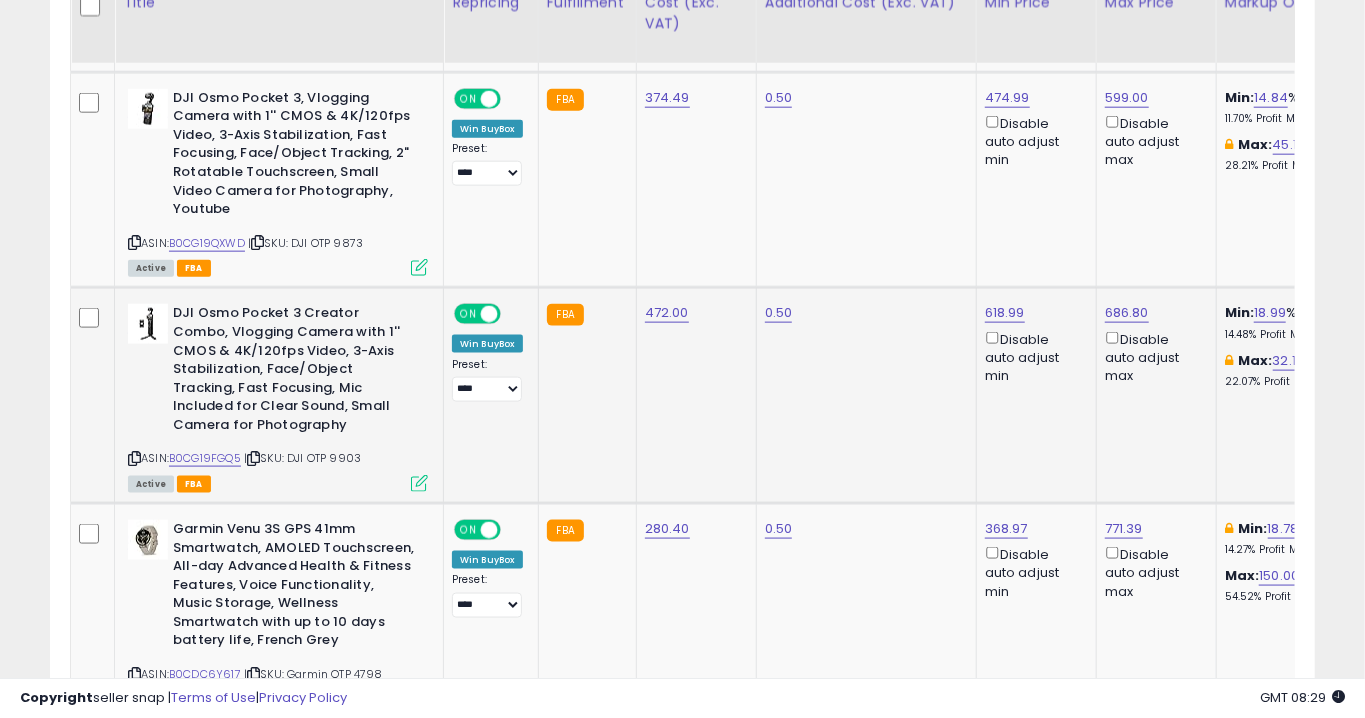 click at bounding box center [419, 483] 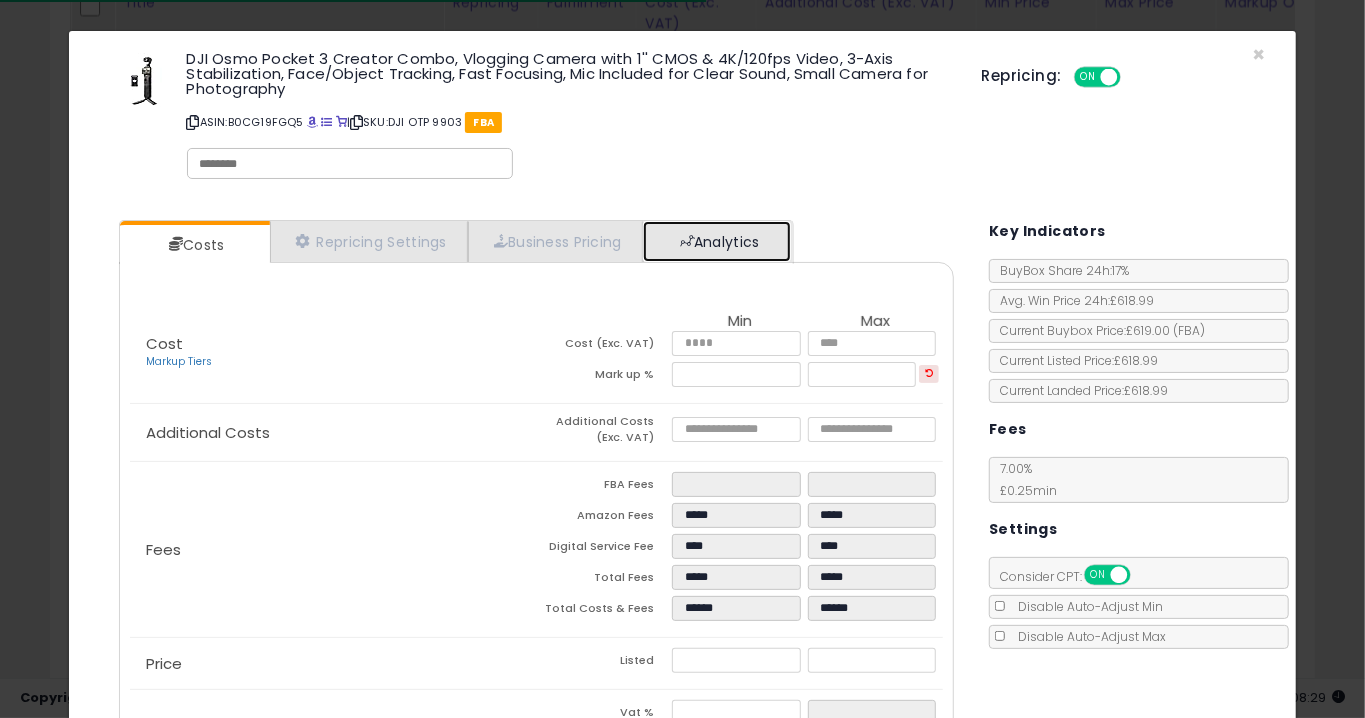 click at bounding box center [687, 241] 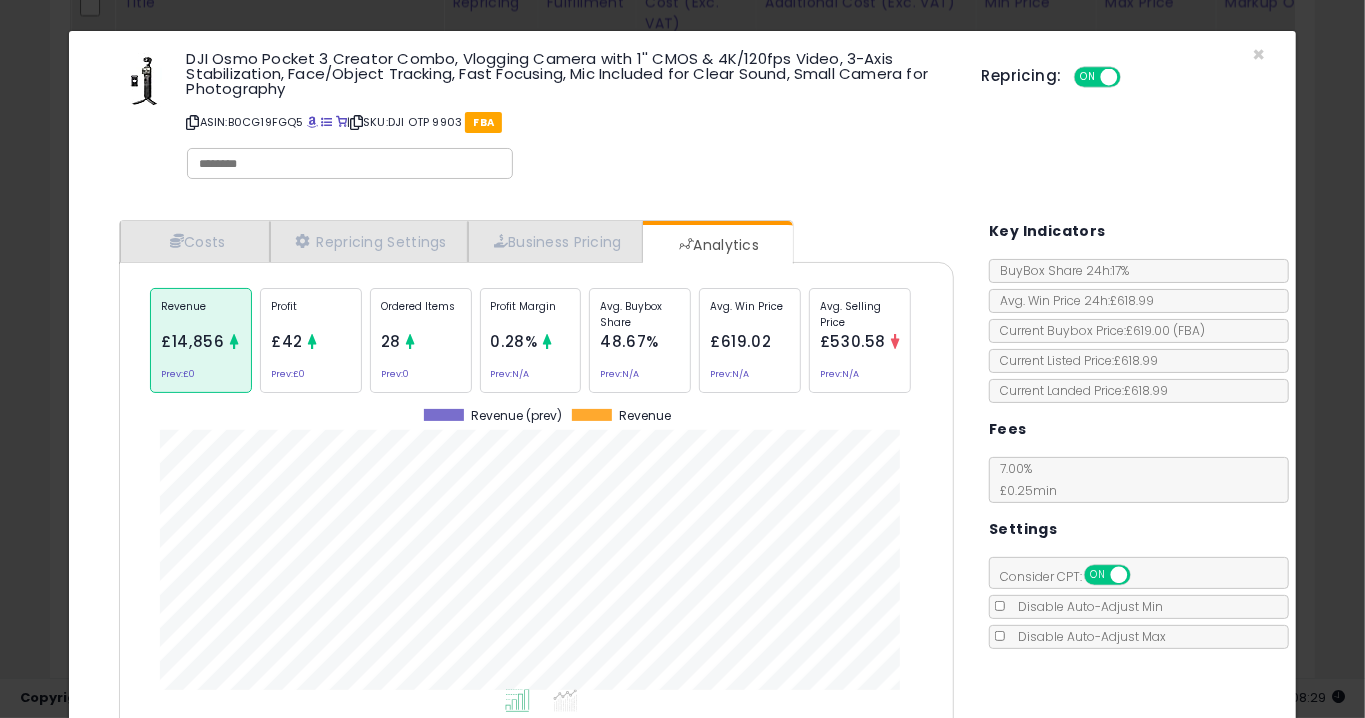 click at bounding box center (410, 344) 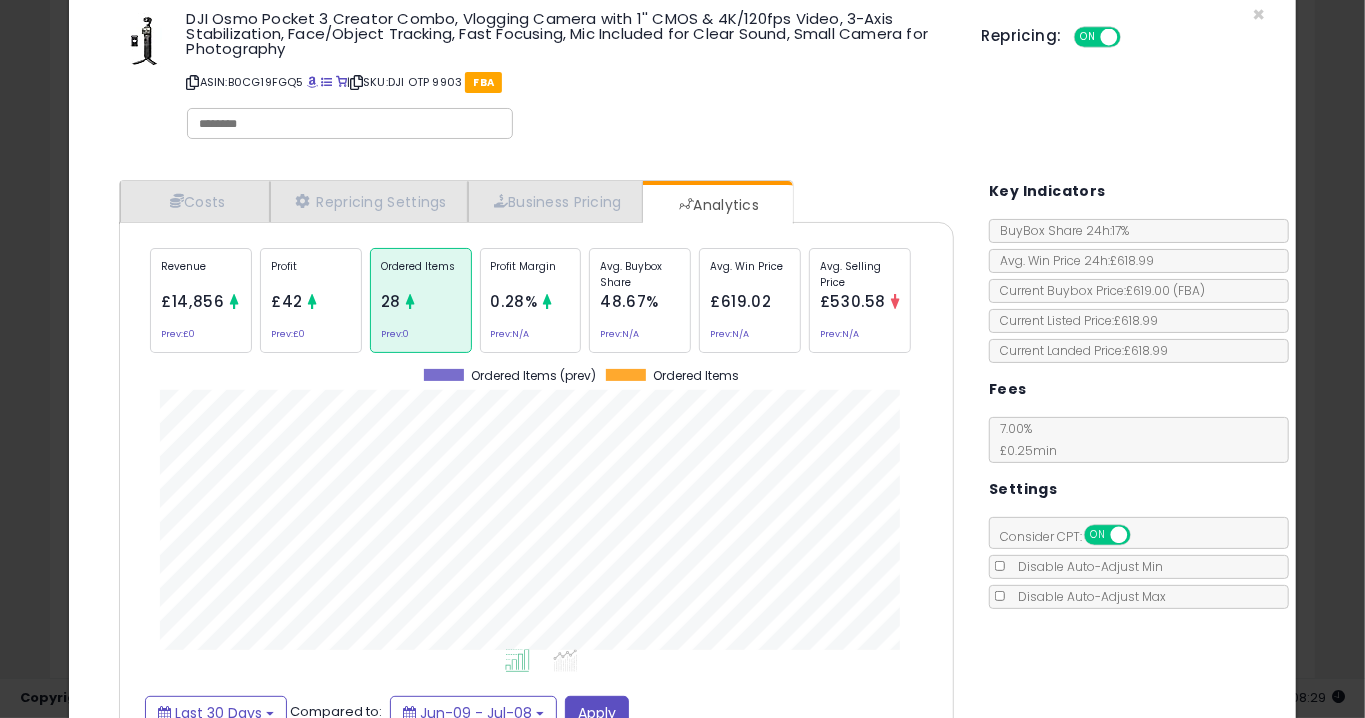click on "× Close
DJI Osmo Pocket 3 Creator Combo, Vlogging Camera with 1'' CMOS & 4K/120fps Video, 3-Axis Stabilization, Face/Object Tracking, Fast Focusing, Mic Included for Clear Sound, Small Camera for Photography
ASIN:  B0CG19FGQ5
|
SKU:  DJI OTP 9903
FBA
Repricing:
ON   OFF
*" 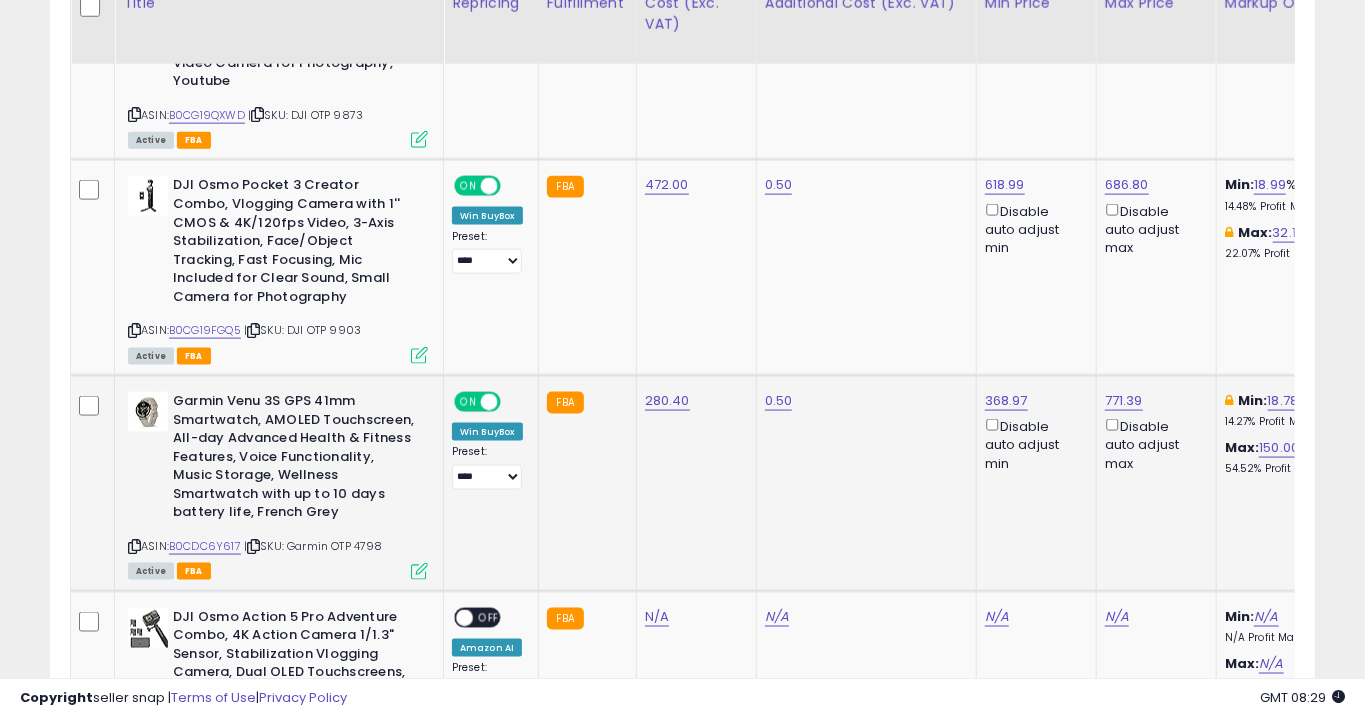 click at bounding box center [419, 571] 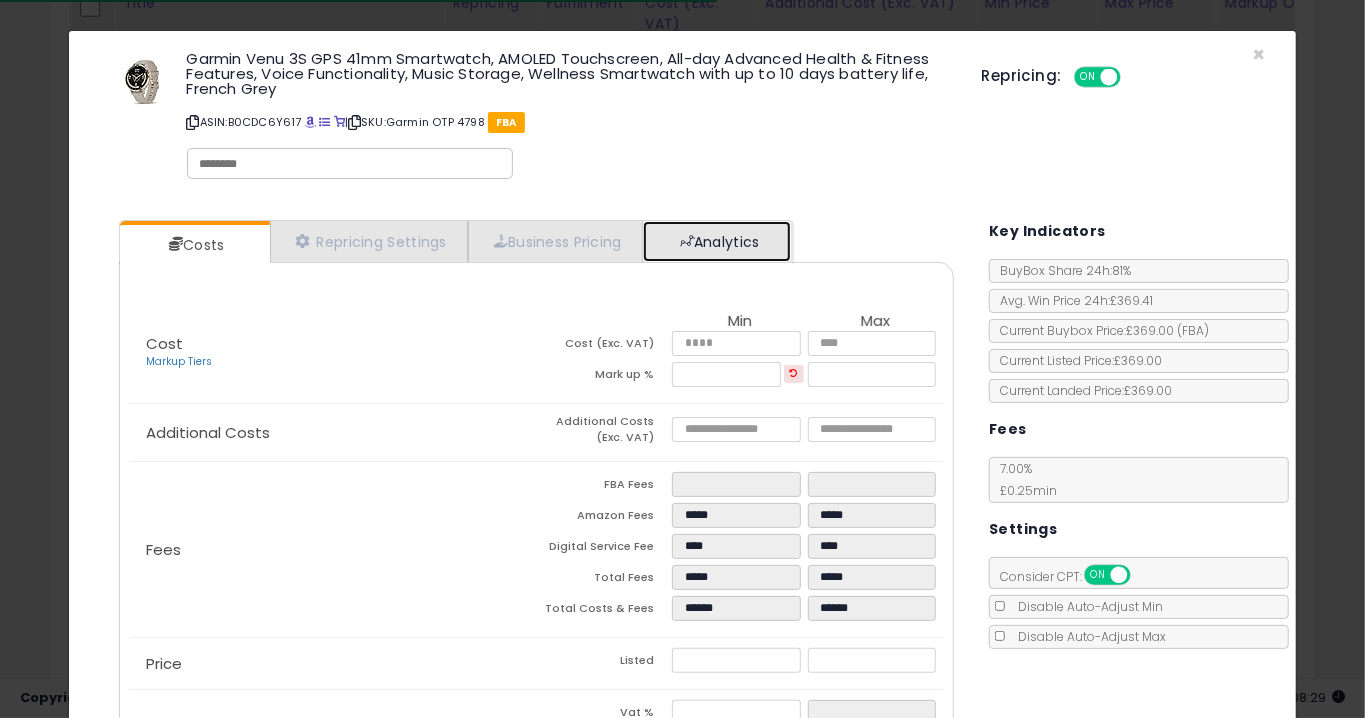 click on "Analytics" at bounding box center [717, 241] 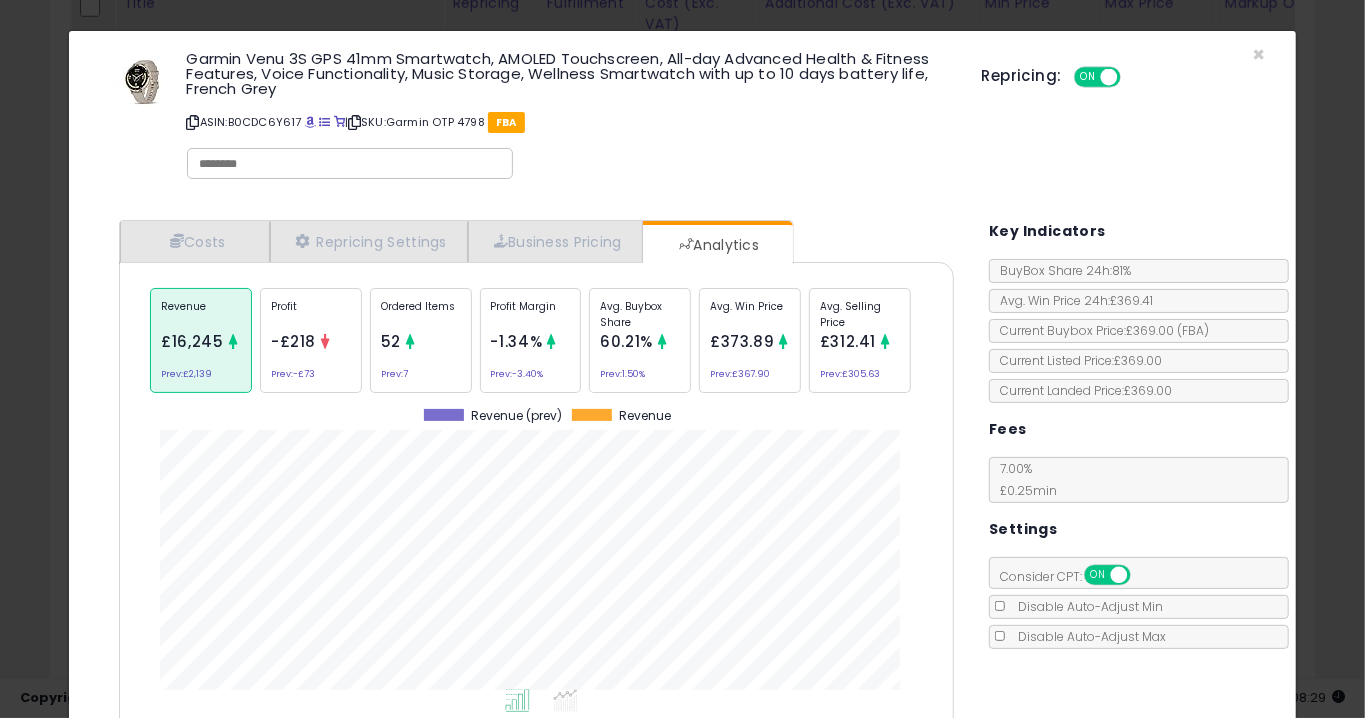click on "Prev:  7" at bounding box center (394, 374) 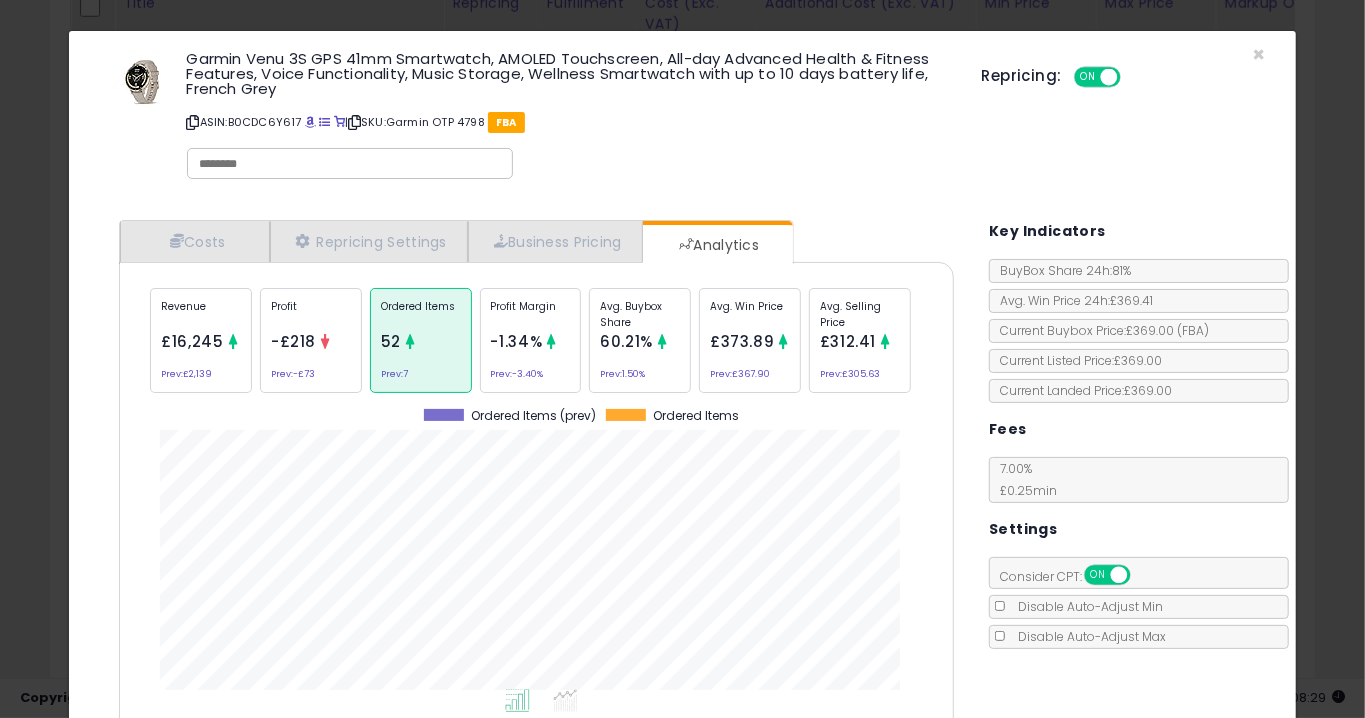 click on "× Close
Garmin Venu 3S GPS 41mm Smartwatch, AMOLED Touchscreen, All-day Advanced Health & Fitness Features, Voice Functionality, Music Storage, Wellness Smartwatch with up to 10 days battery life, French Grey
ASIN:  B0CDC6Y617
|
SKU:  Garmin OTP 4798
FBA
Repricing:
ON   OFF" 